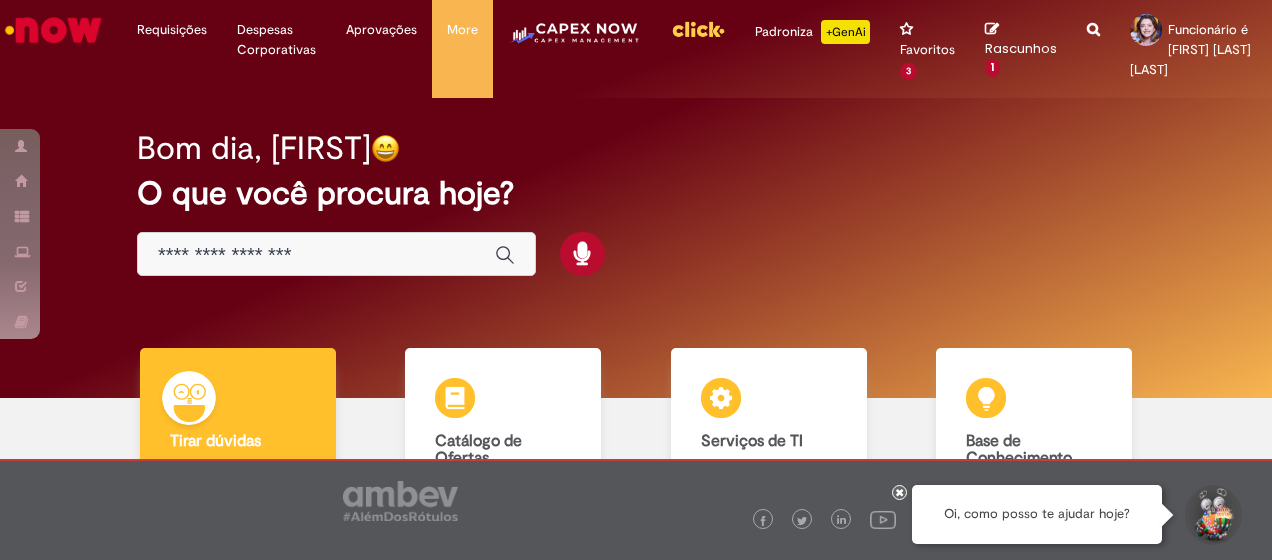 scroll, scrollTop: 0, scrollLeft: 0, axis: both 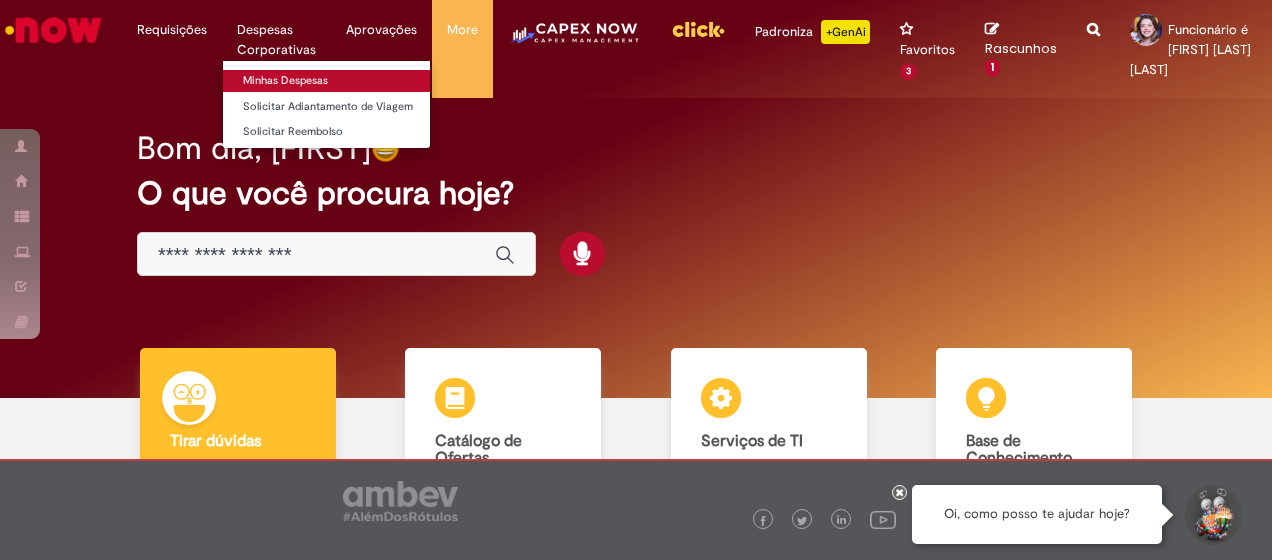 click on "Minhas Despesas" at bounding box center [333, 81] 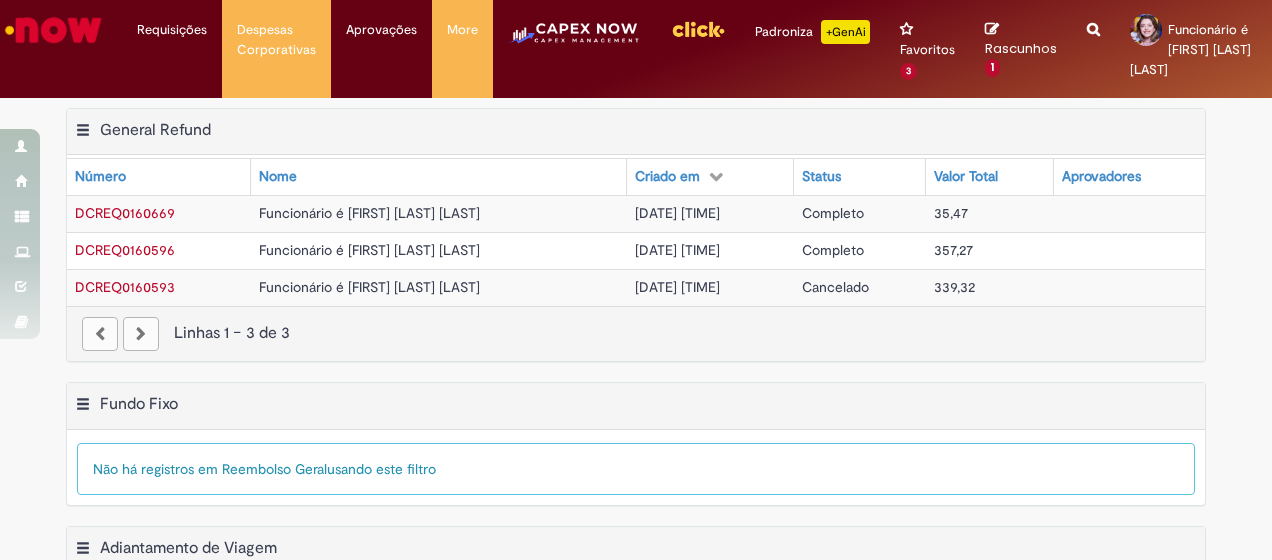 click on "Funcionário é [FIRST] [LAST] [LAST]" at bounding box center (439, 213) 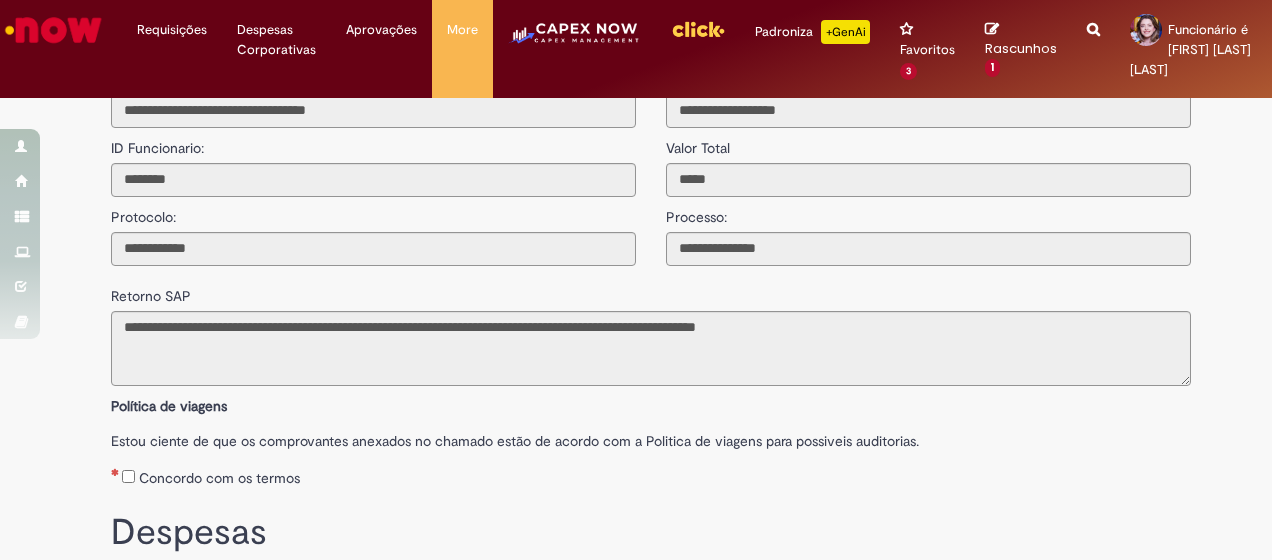 scroll, scrollTop: 100, scrollLeft: 0, axis: vertical 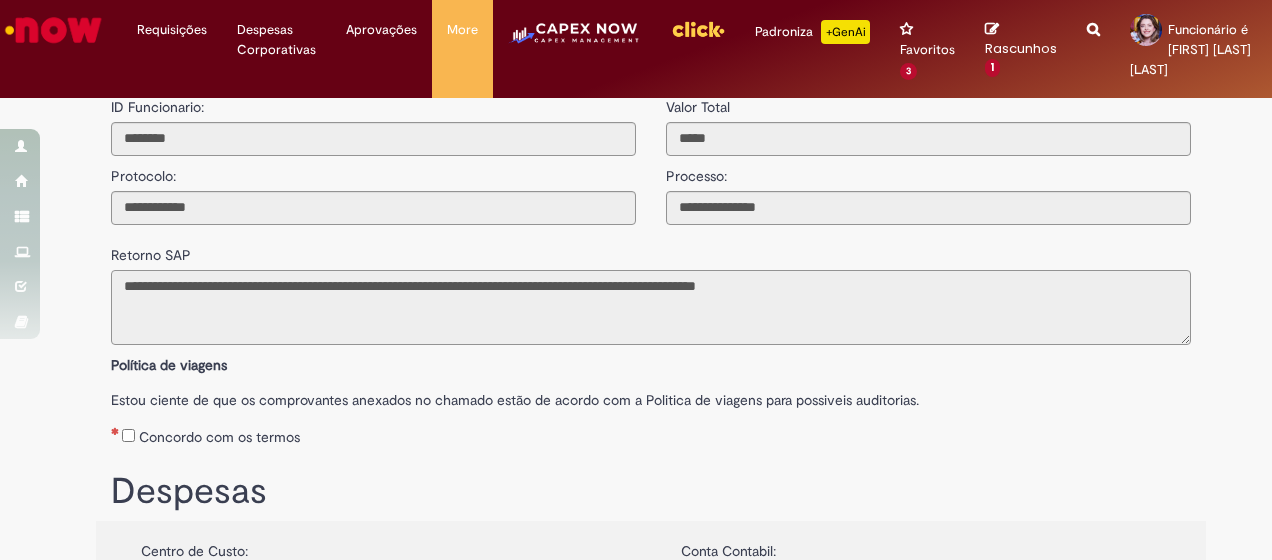 drag, startPoint x: 491, startPoint y: 289, endPoint x: 568, endPoint y: 295, distance: 77.23341 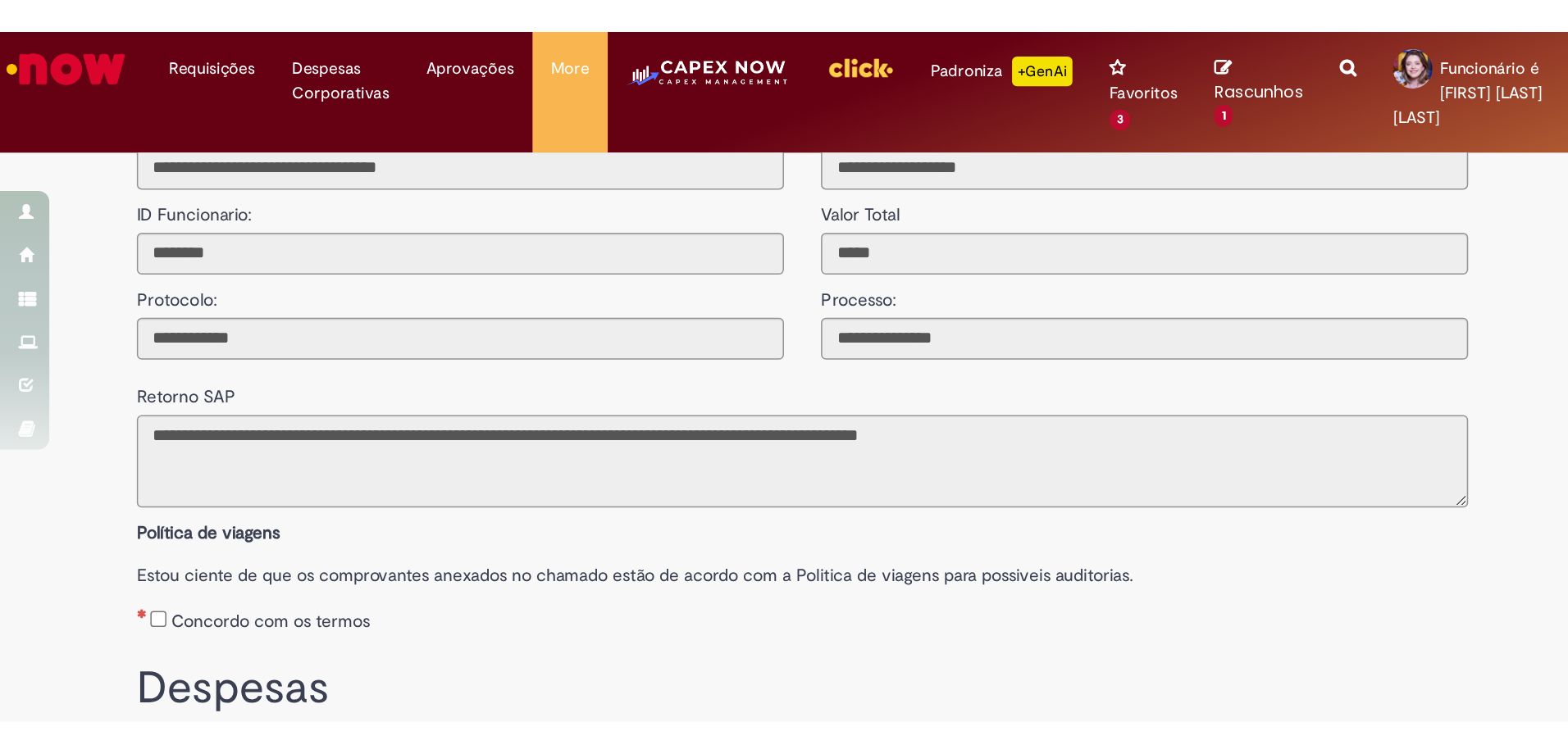scroll, scrollTop: 0, scrollLeft: 0, axis: both 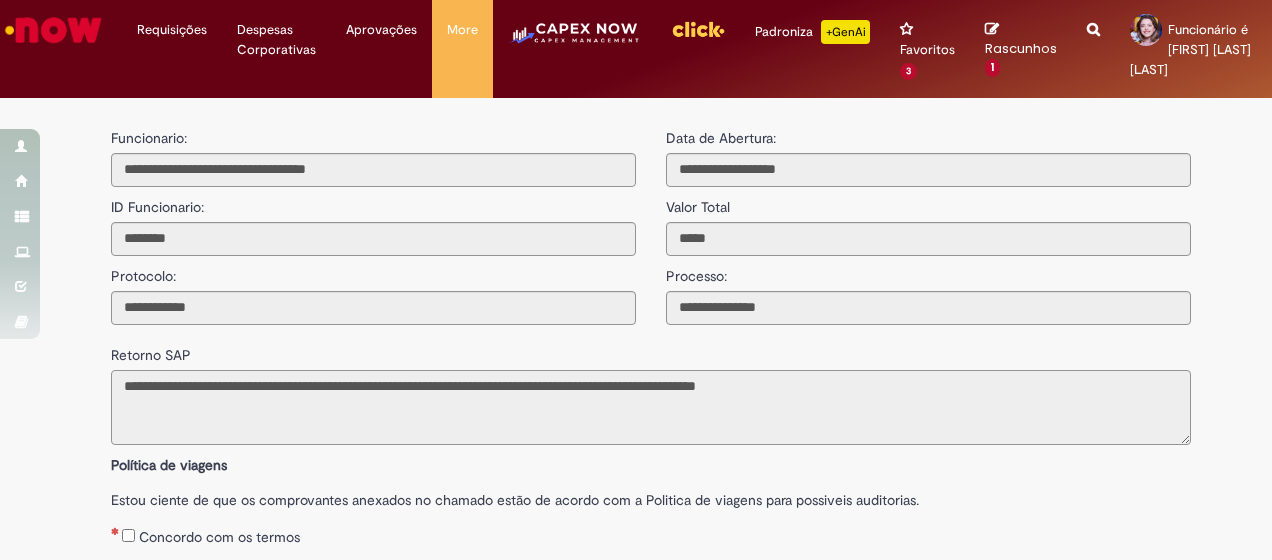 click on "**********" at bounding box center (651, 407) 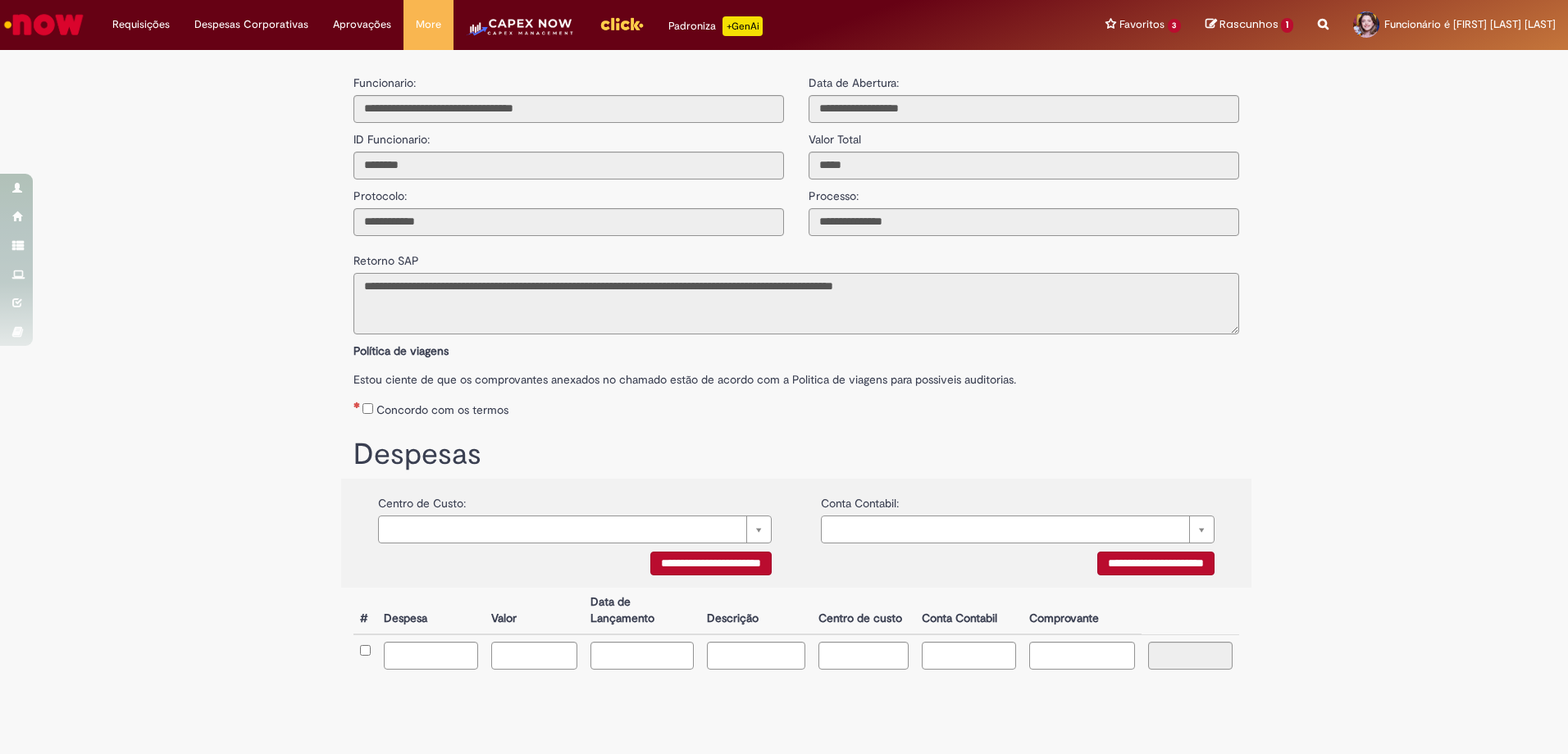 drag, startPoint x: 666, startPoint y: 284, endPoint x: 729, endPoint y: 289, distance: 63.1981 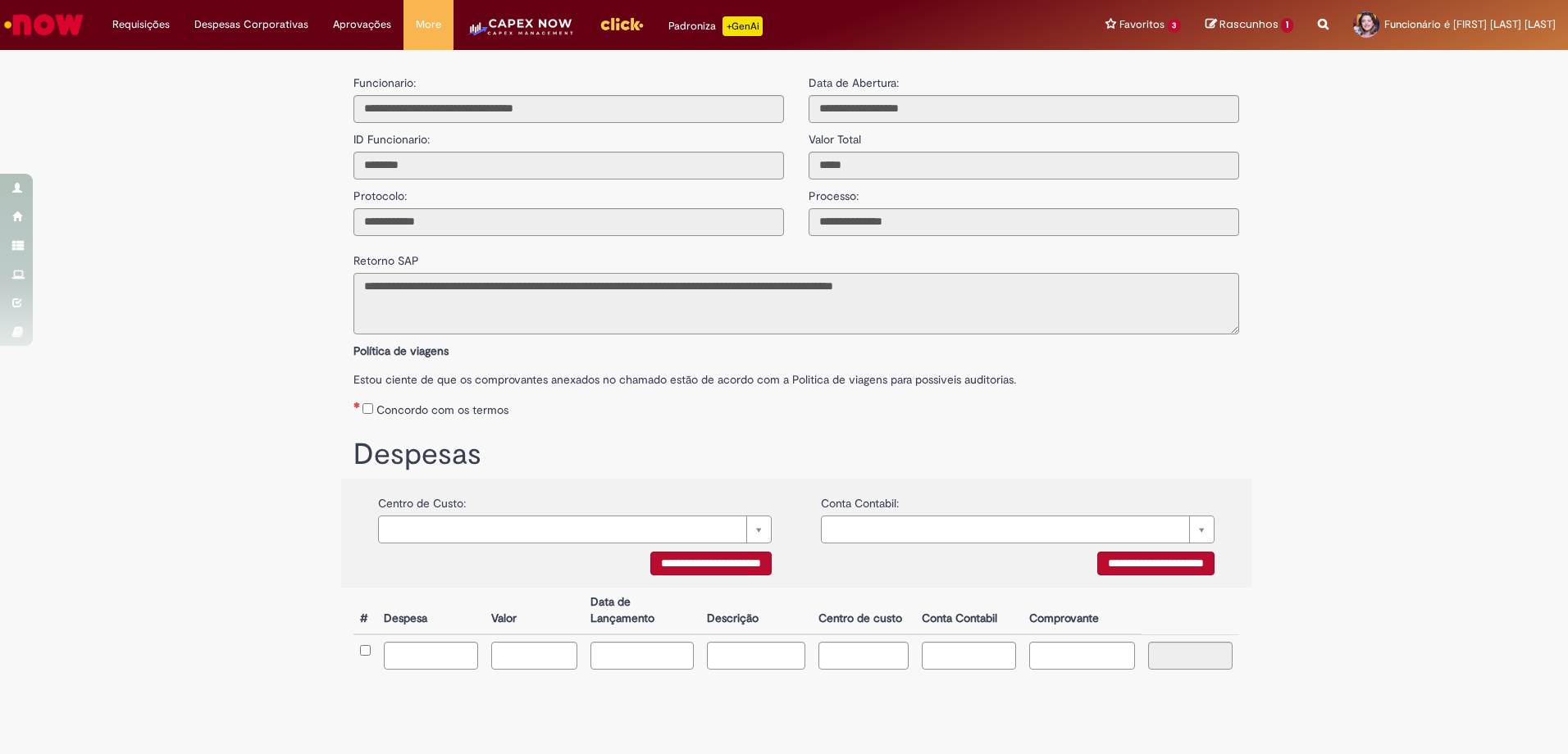 click on "**********" at bounding box center (796, 303) 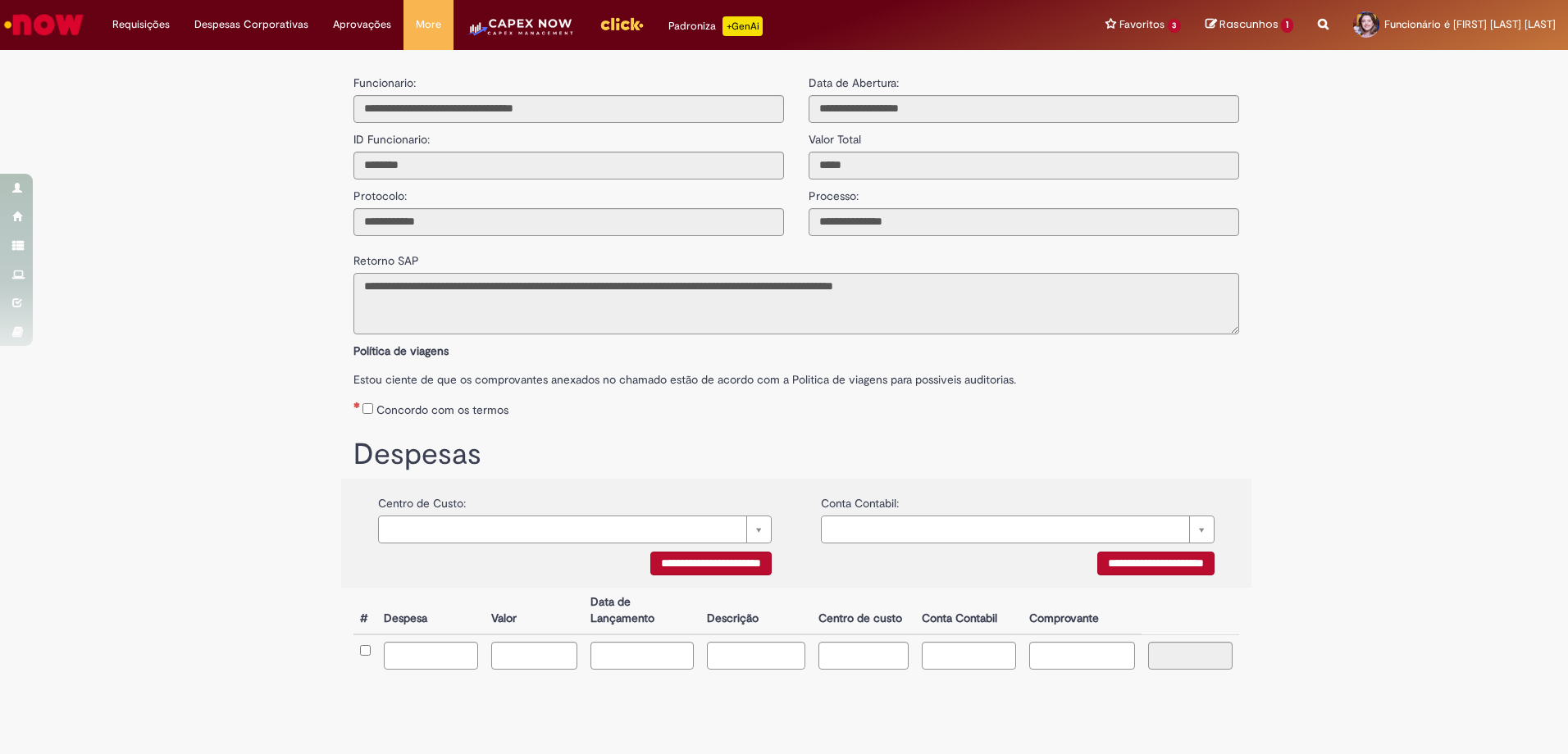 drag, startPoint x: 727, startPoint y: 287, endPoint x: 670, endPoint y: 288, distance: 57.008771 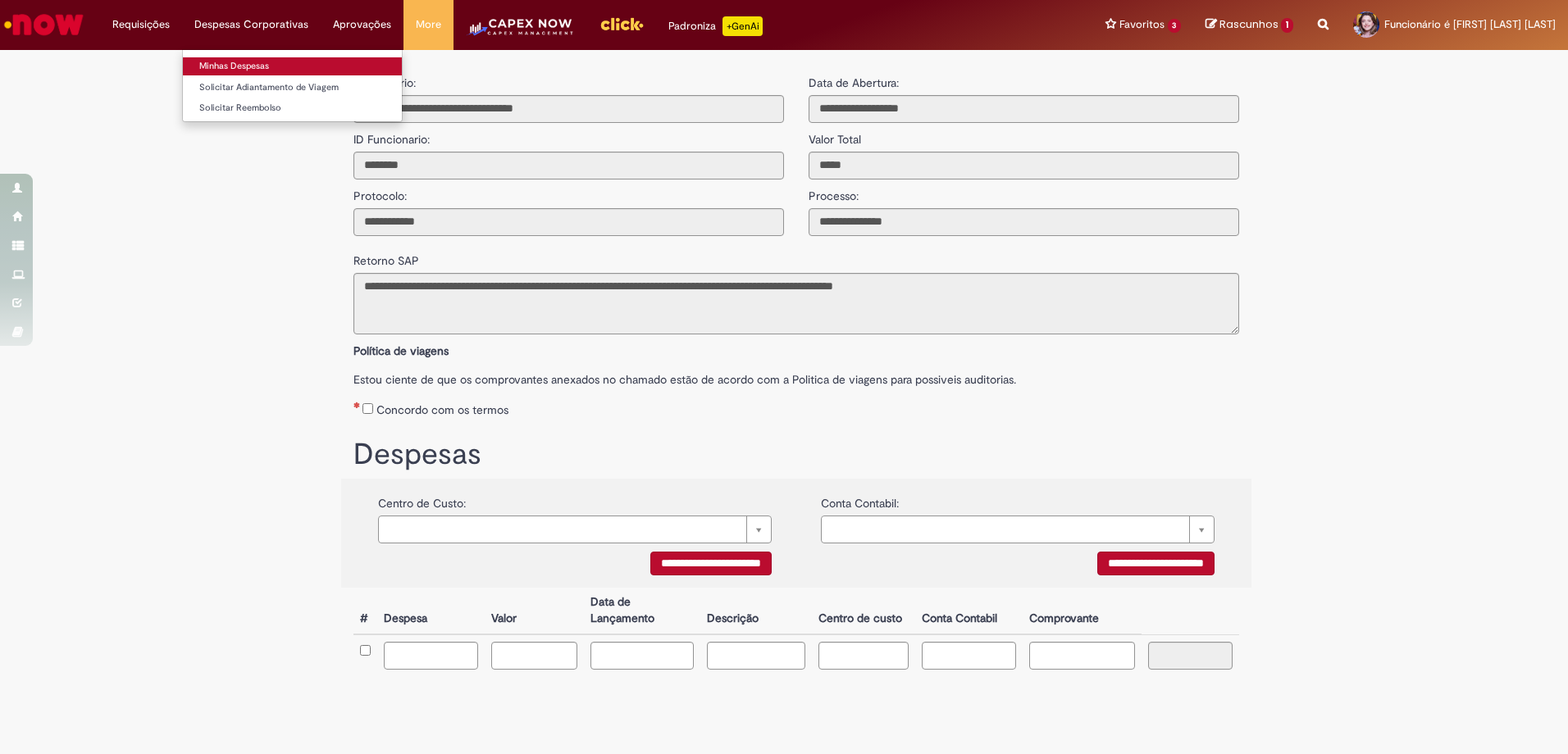 click on "Minhas Despesas" at bounding box center [292, 66] 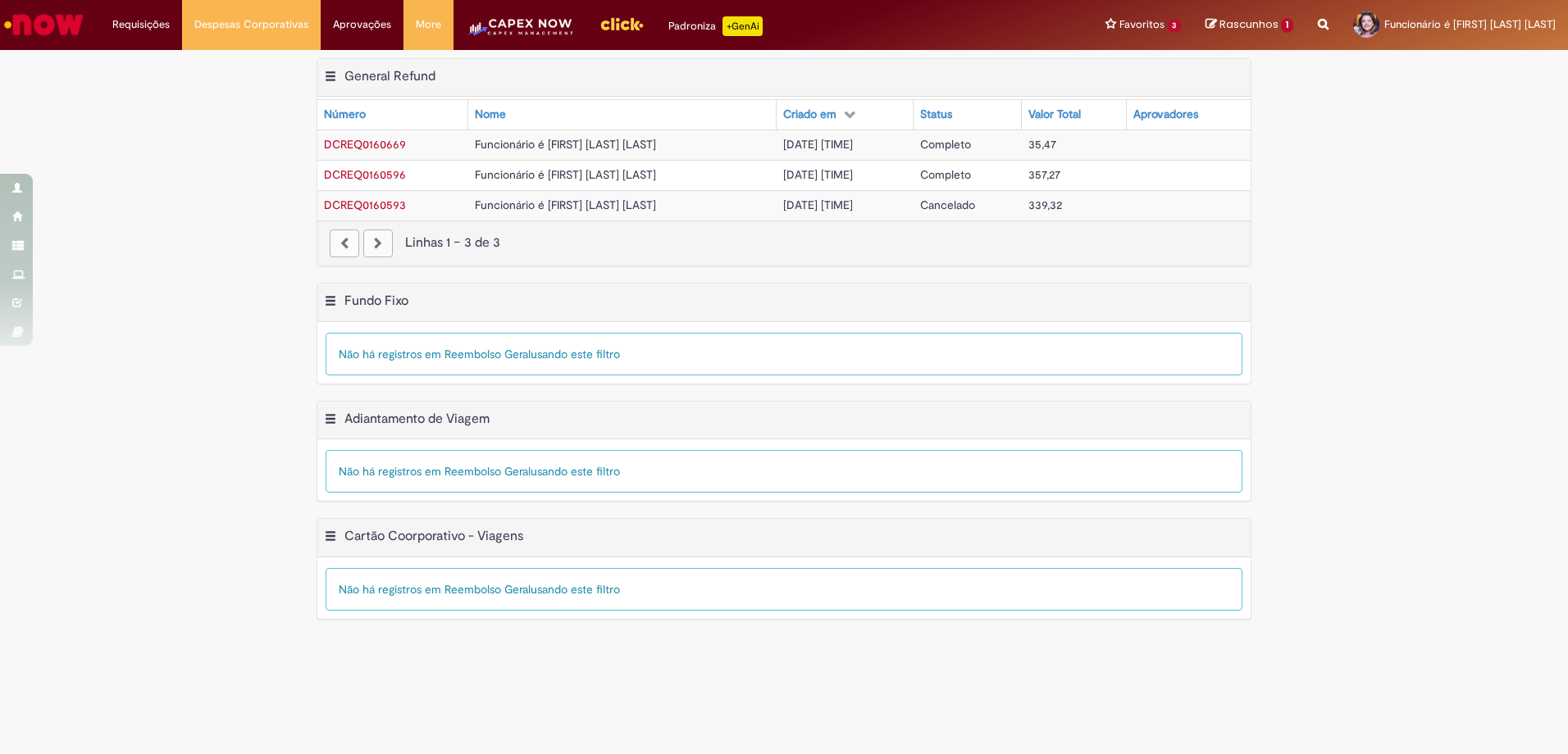 click on "Funcionário é [FIRST] [LAST] [LAST]" at bounding box center [622, 175] 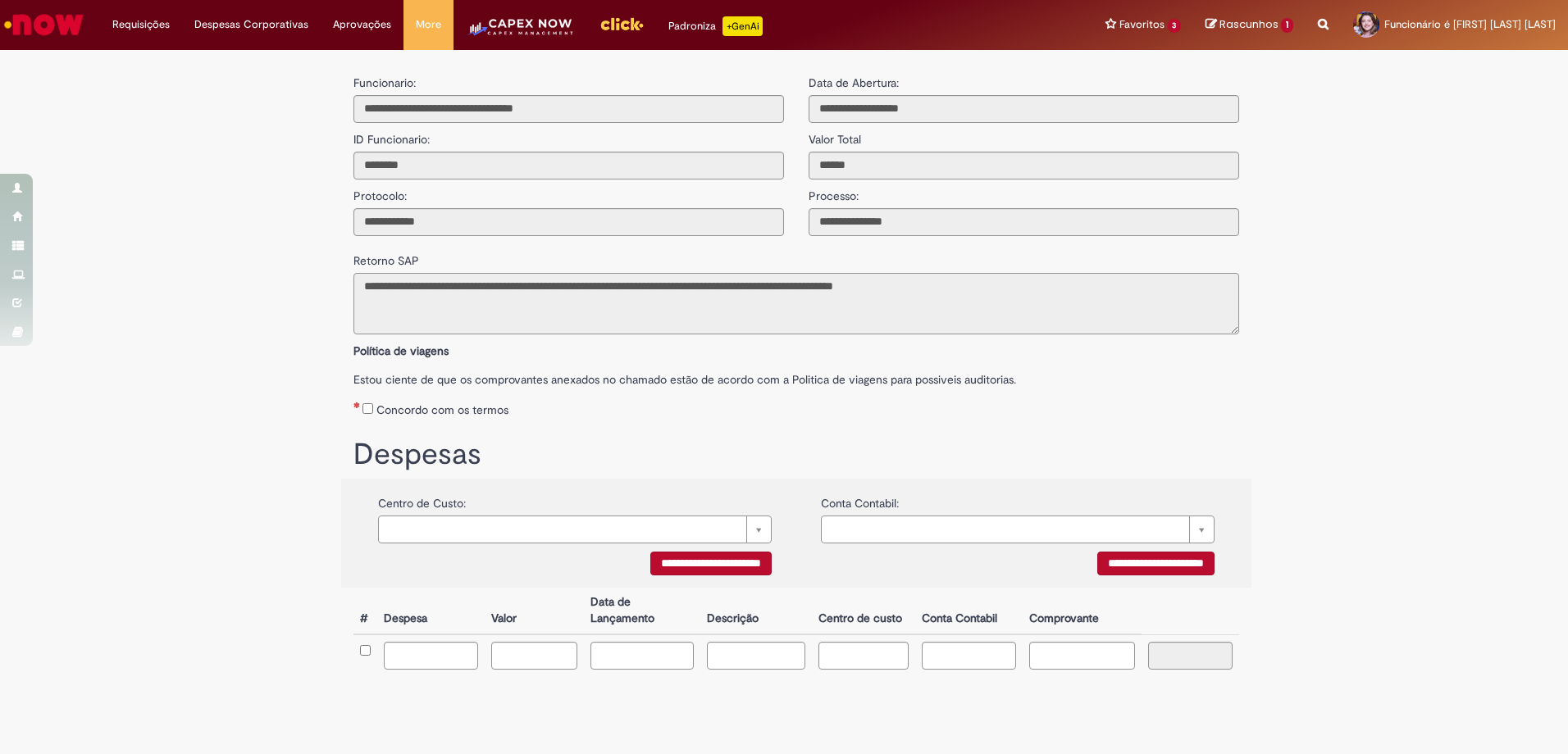drag, startPoint x: 669, startPoint y: 287, endPoint x: 728, endPoint y: 292, distance: 59.211485 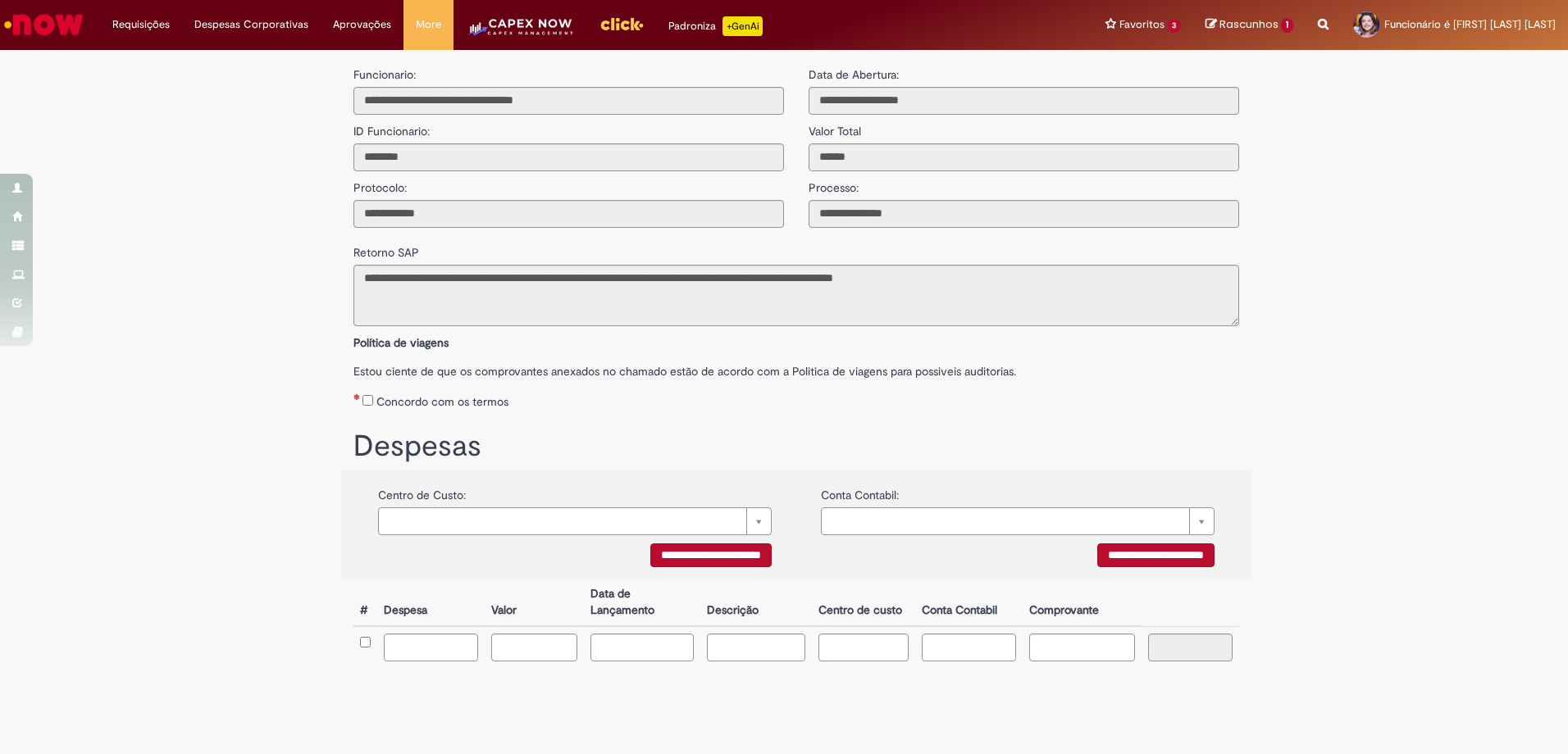 scroll, scrollTop: 0, scrollLeft: 0, axis: both 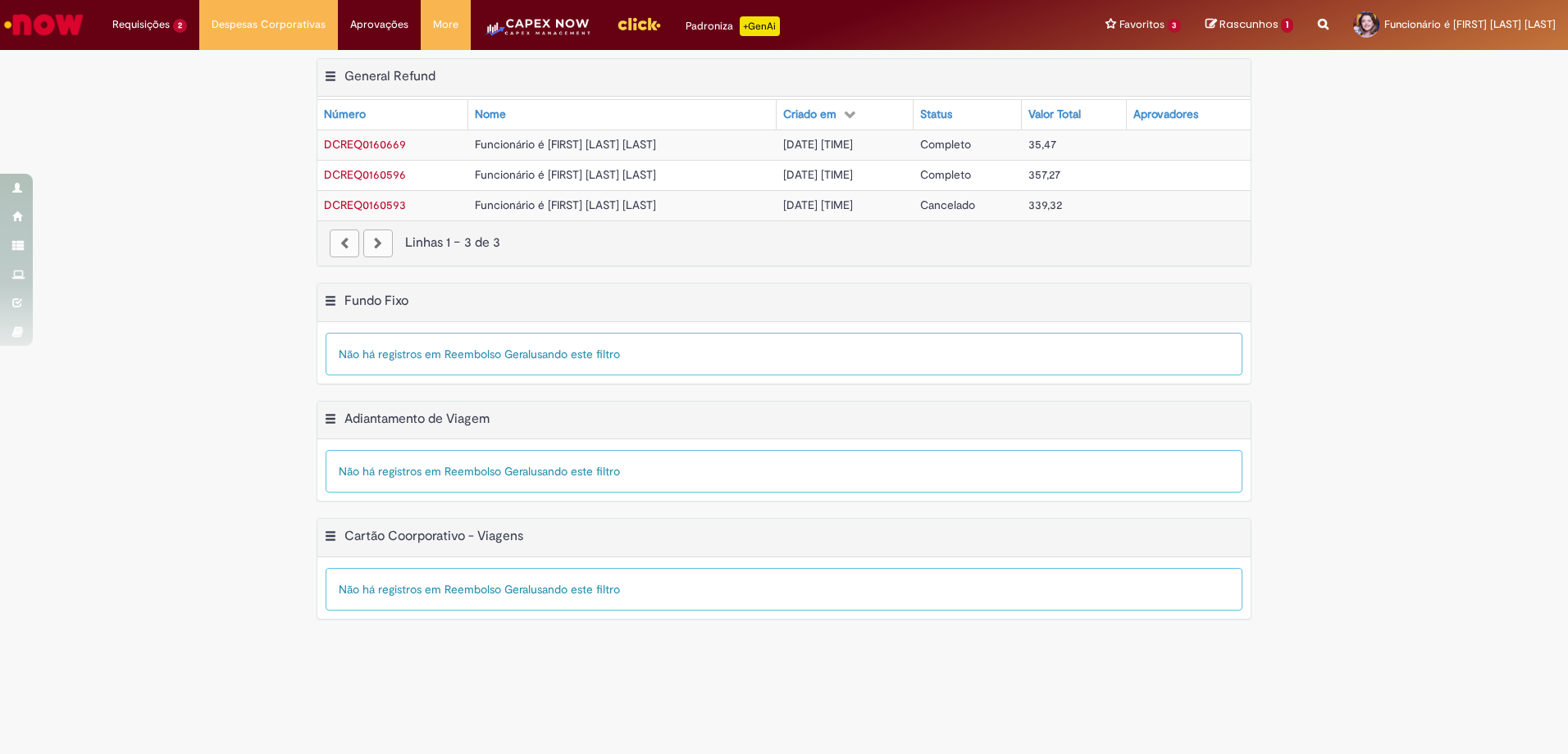 click on "[DATE] [TIME]" at bounding box center (818, 144) 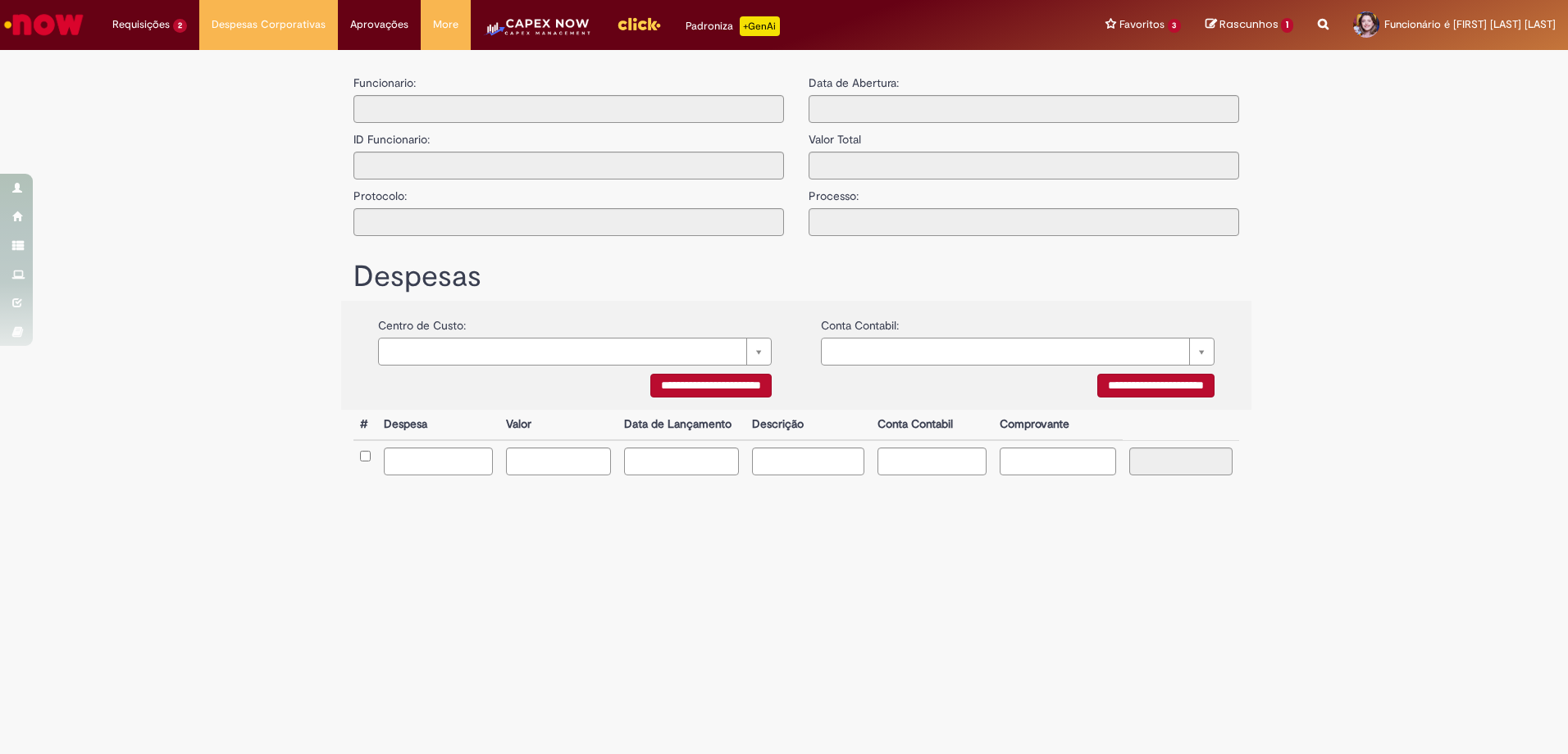 type on "**********" 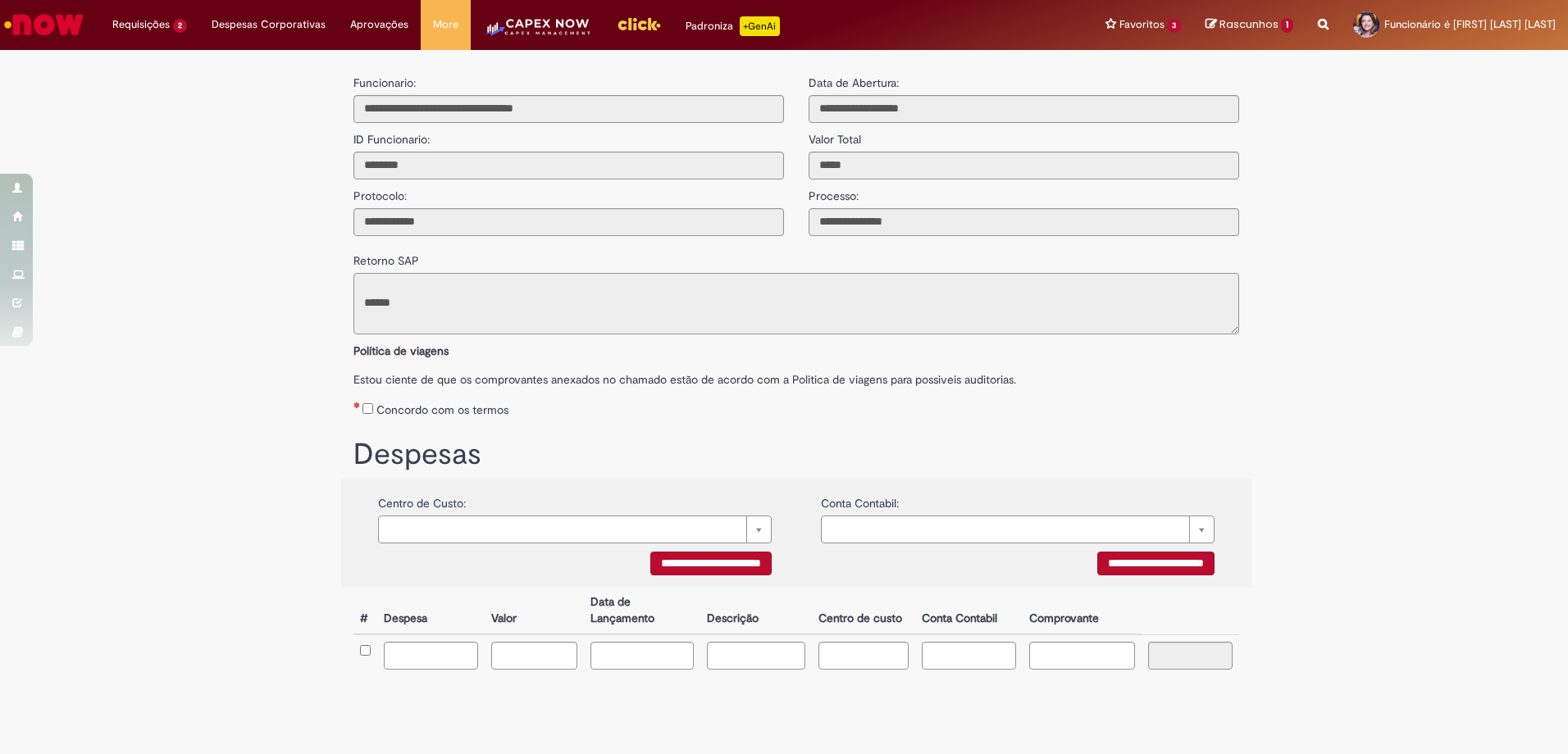 drag, startPoint x: 665, startPoint y: 286, endPoint x: 730, endPoint y: 285, distance: 65.00769 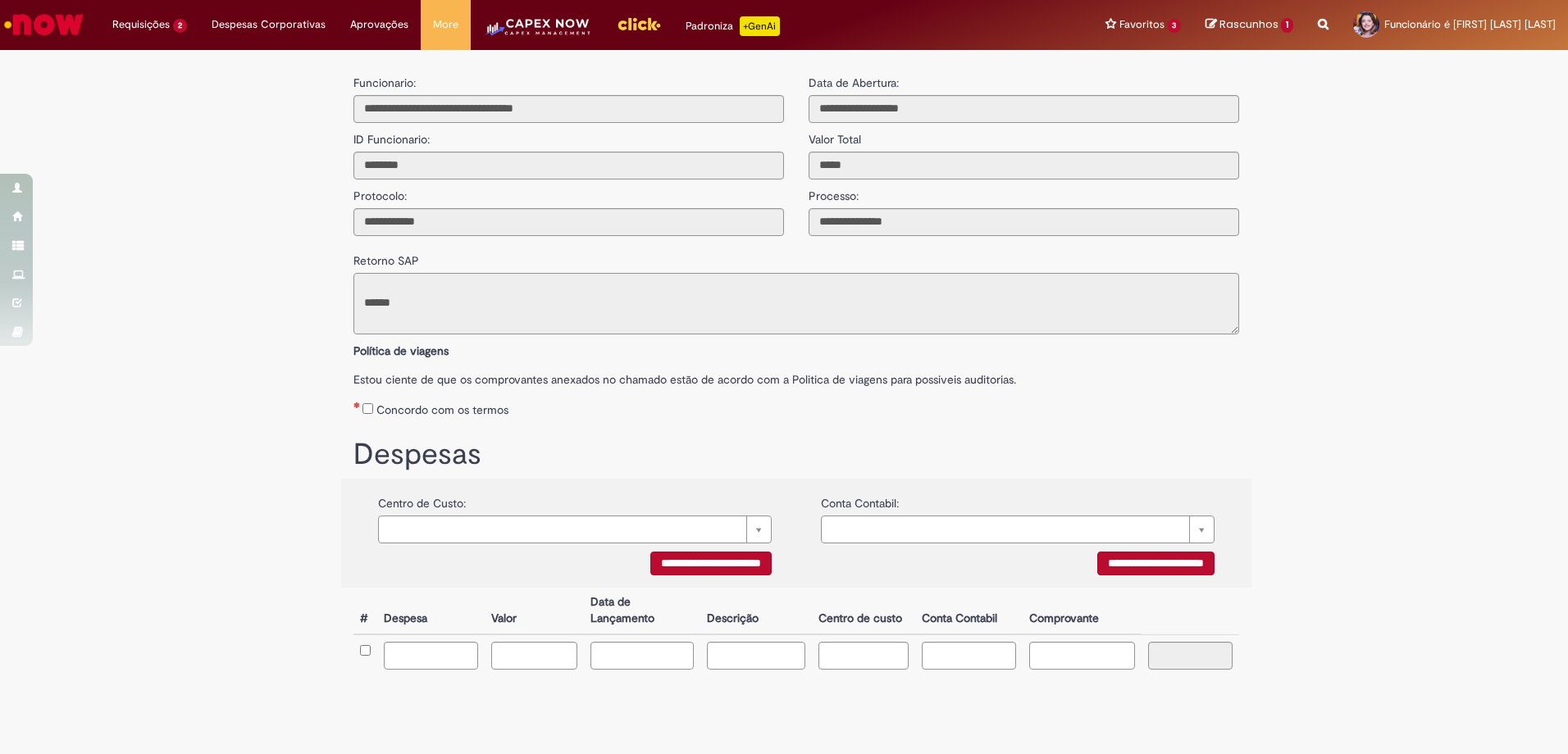 type on "**********" 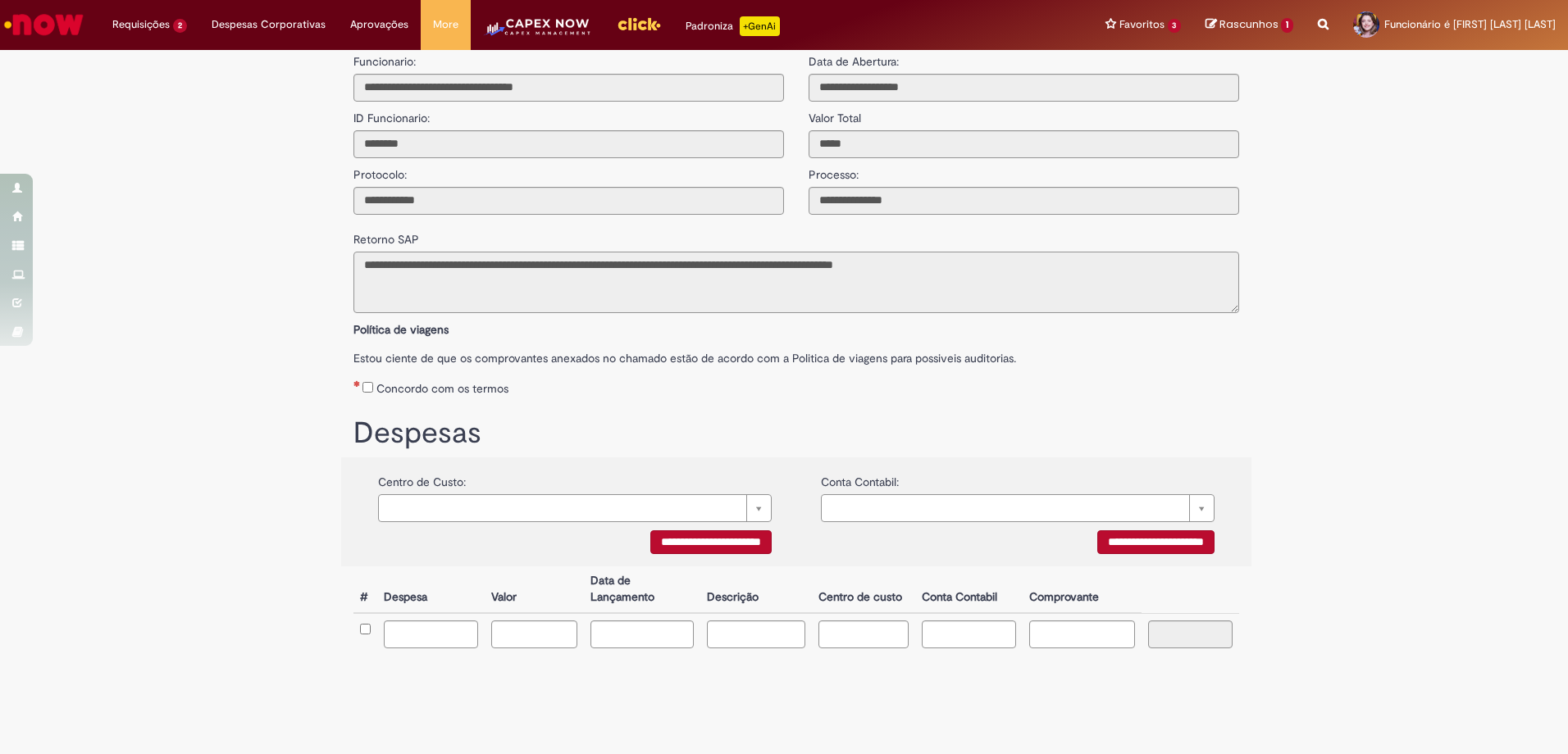 scroll, scrollTop: 0, scrollLeft: 0, axis: both 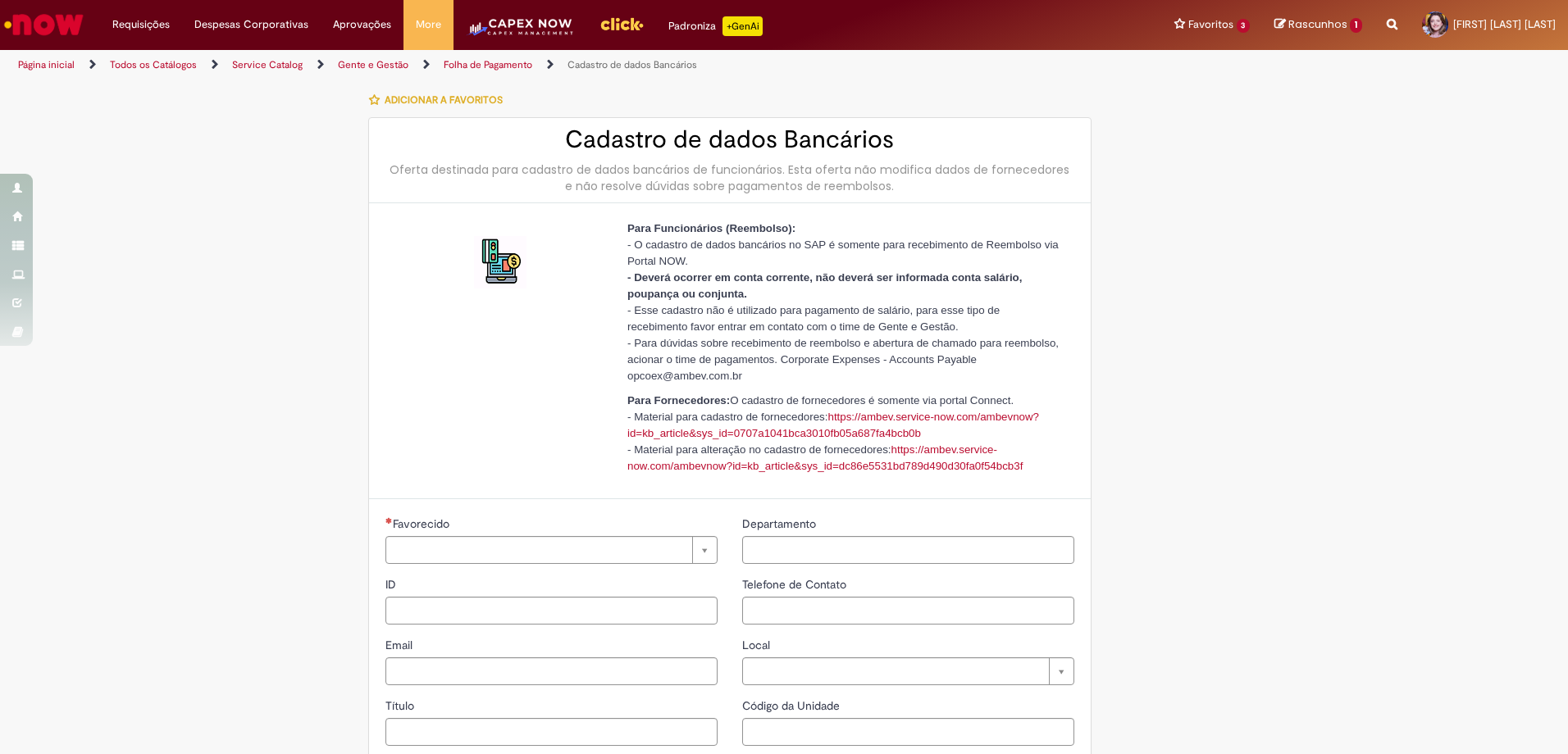 type on "********" 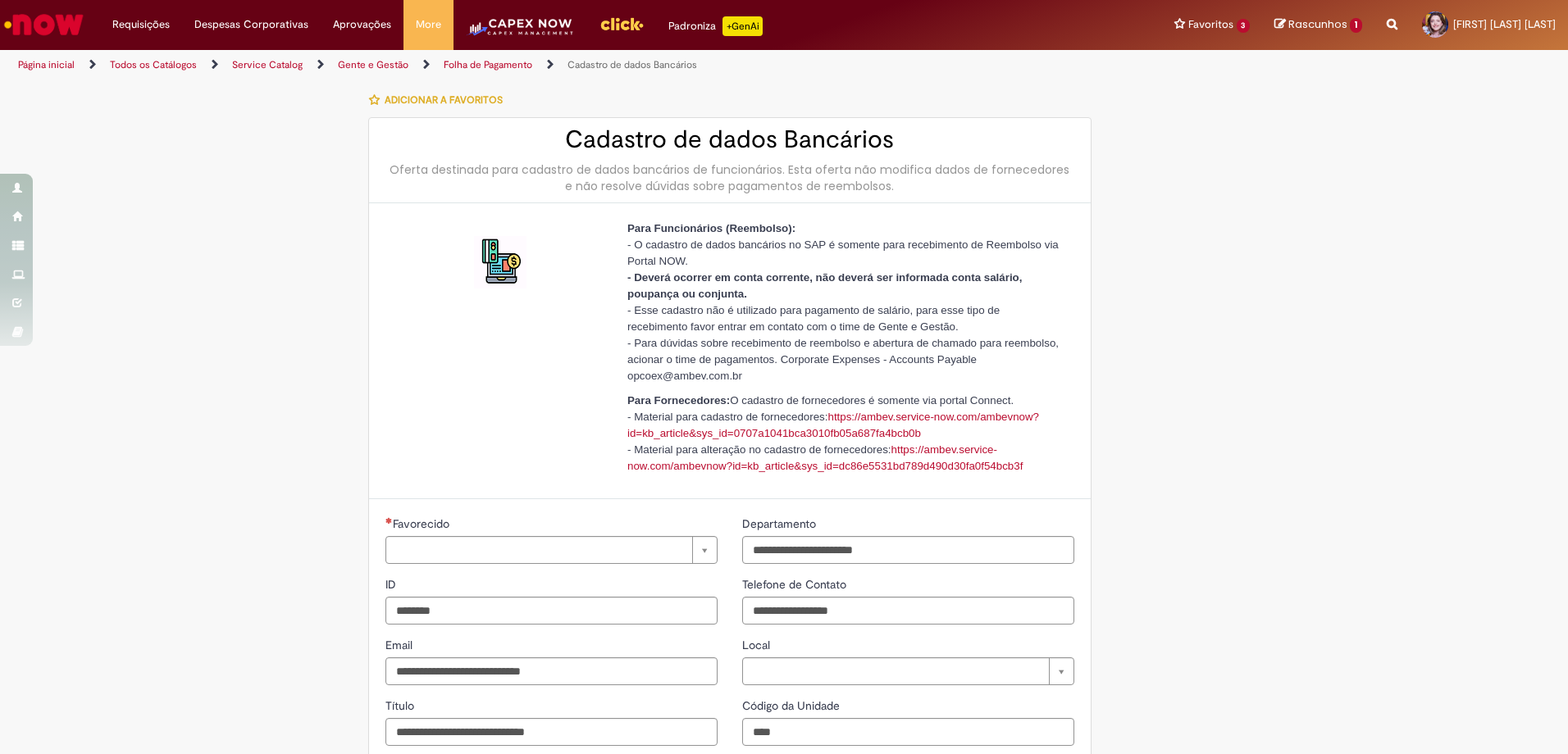 type on "**********" 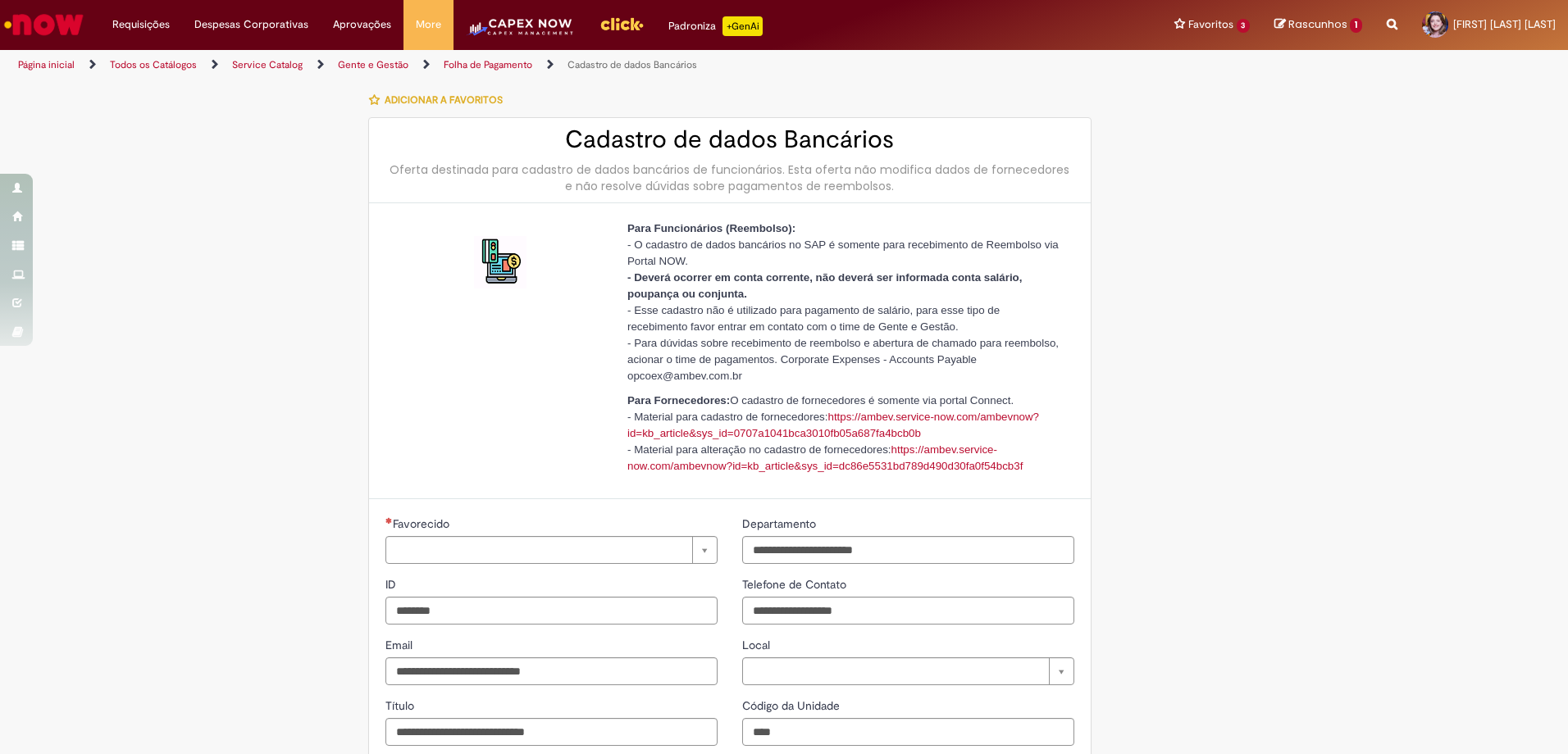 scroll, scrollTop: 0, scrollLeft: 0, axis: both 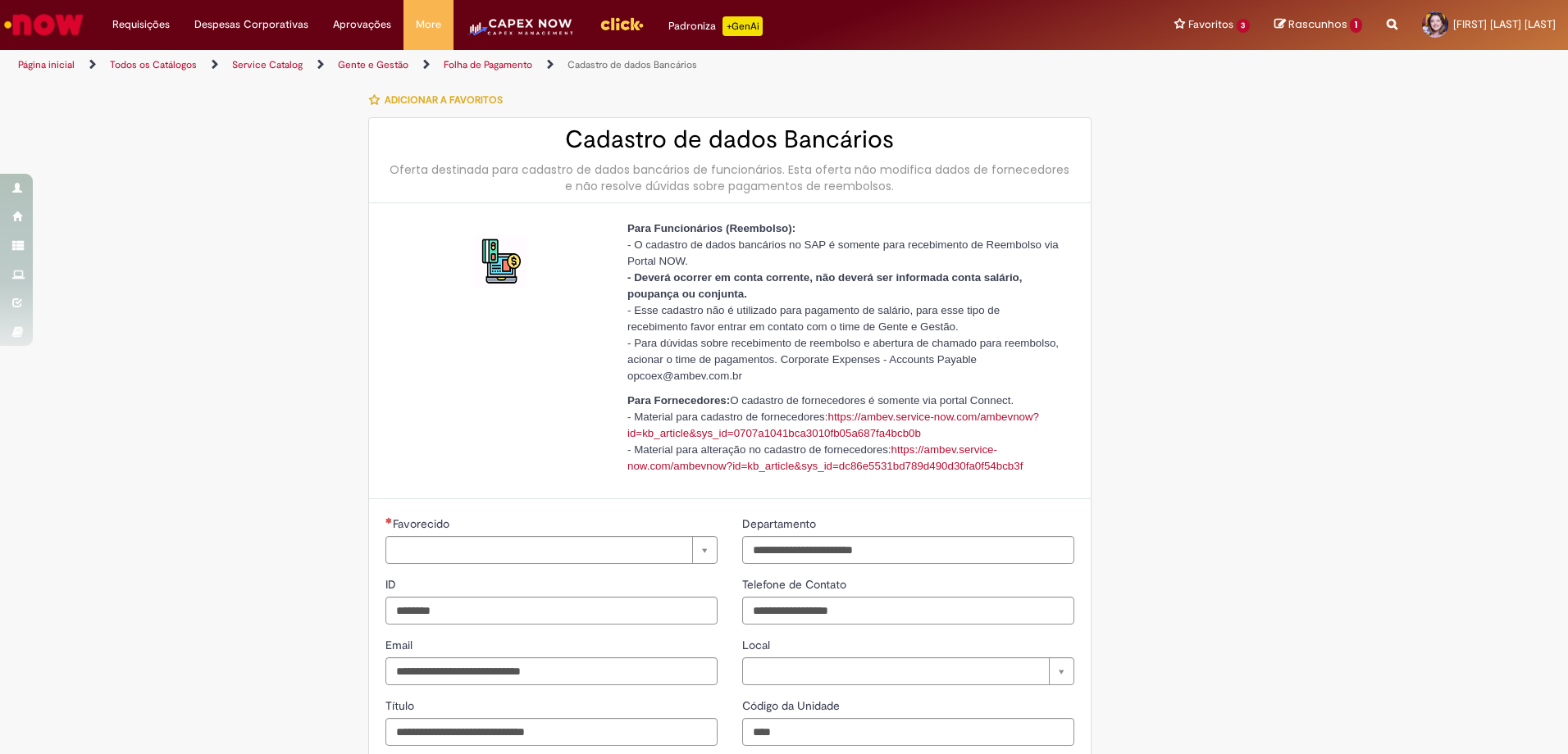 type on "**********" 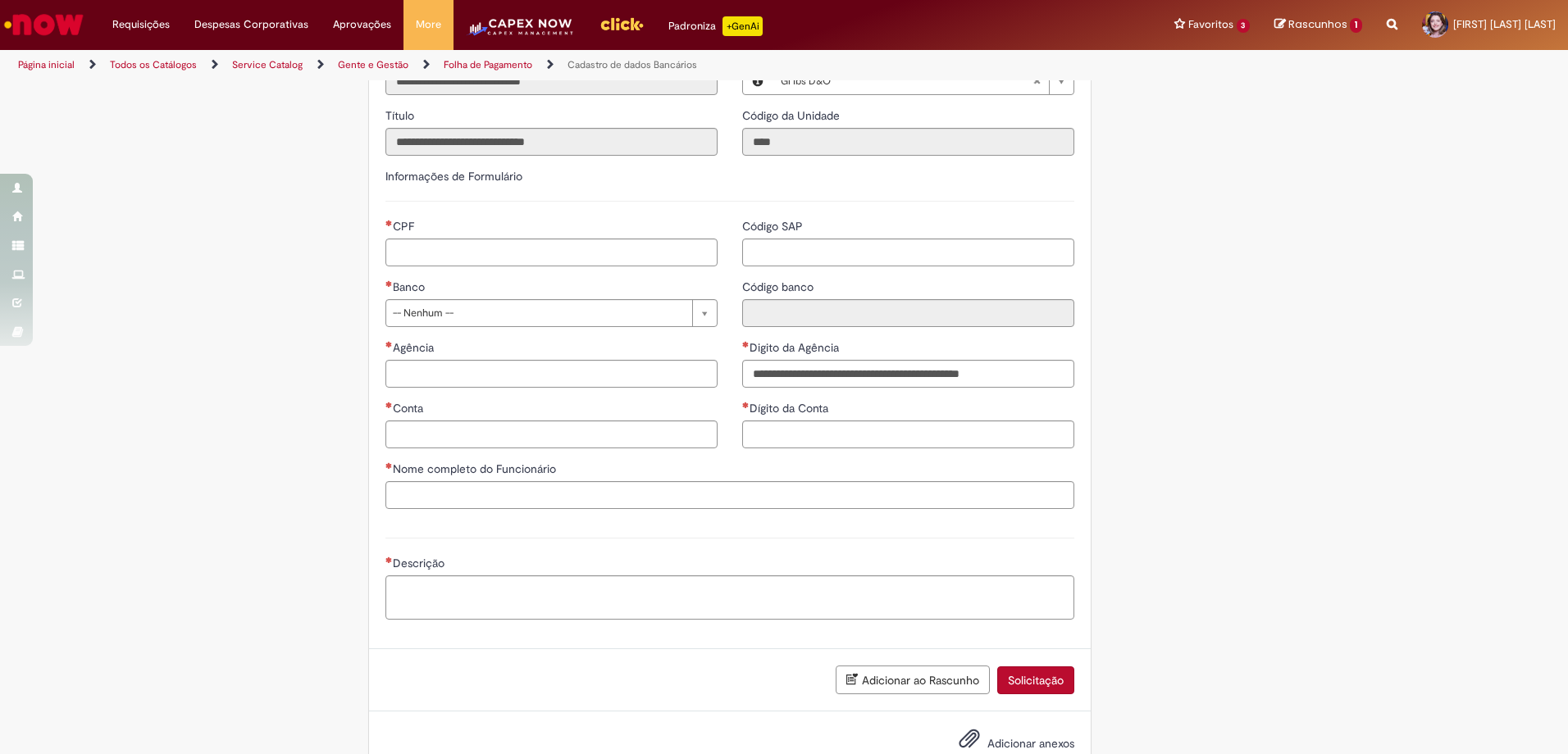 scroll, scrollTop: 637, scrollLeft: 0, axis: vertical 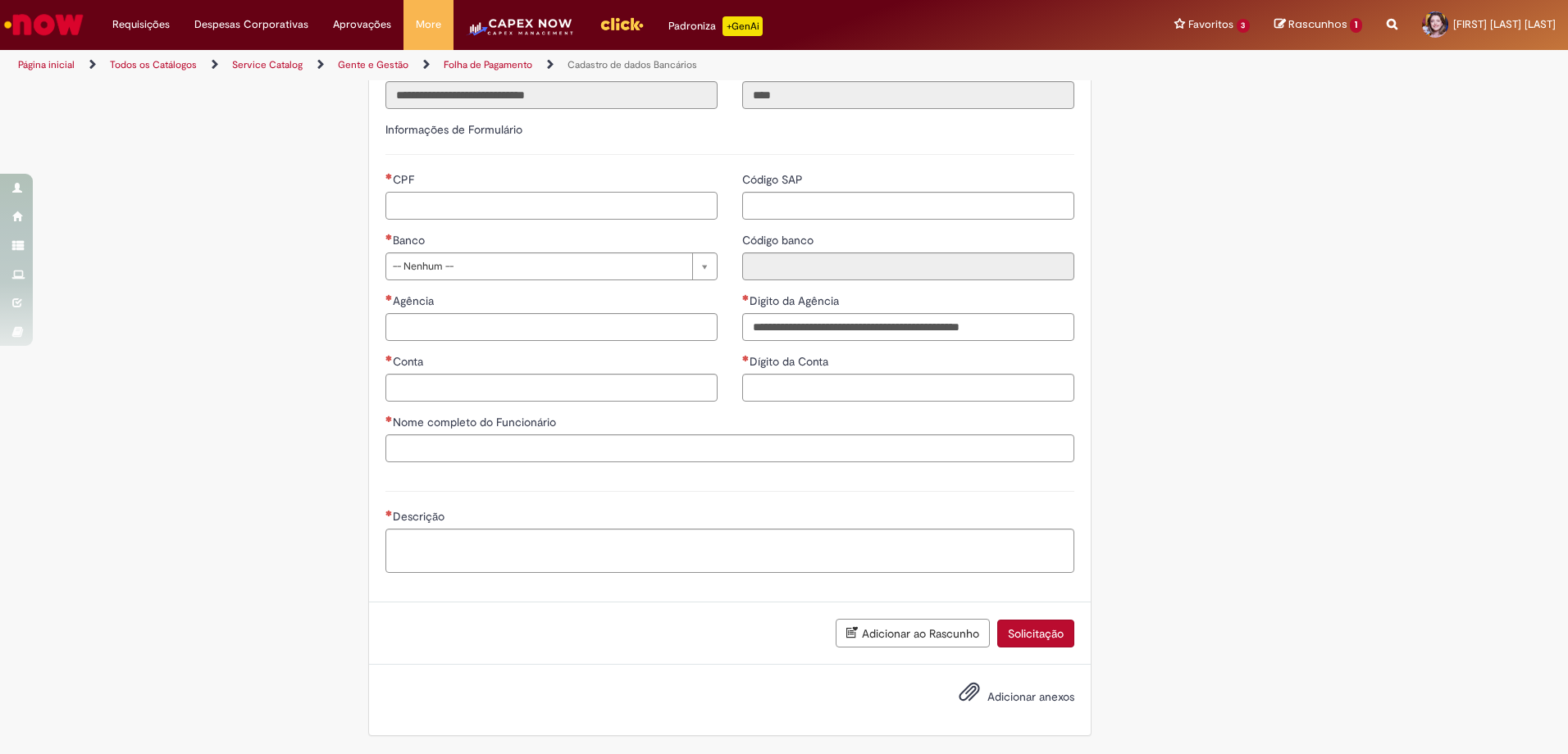 click on "CPF" at bounding box center [551, 206] 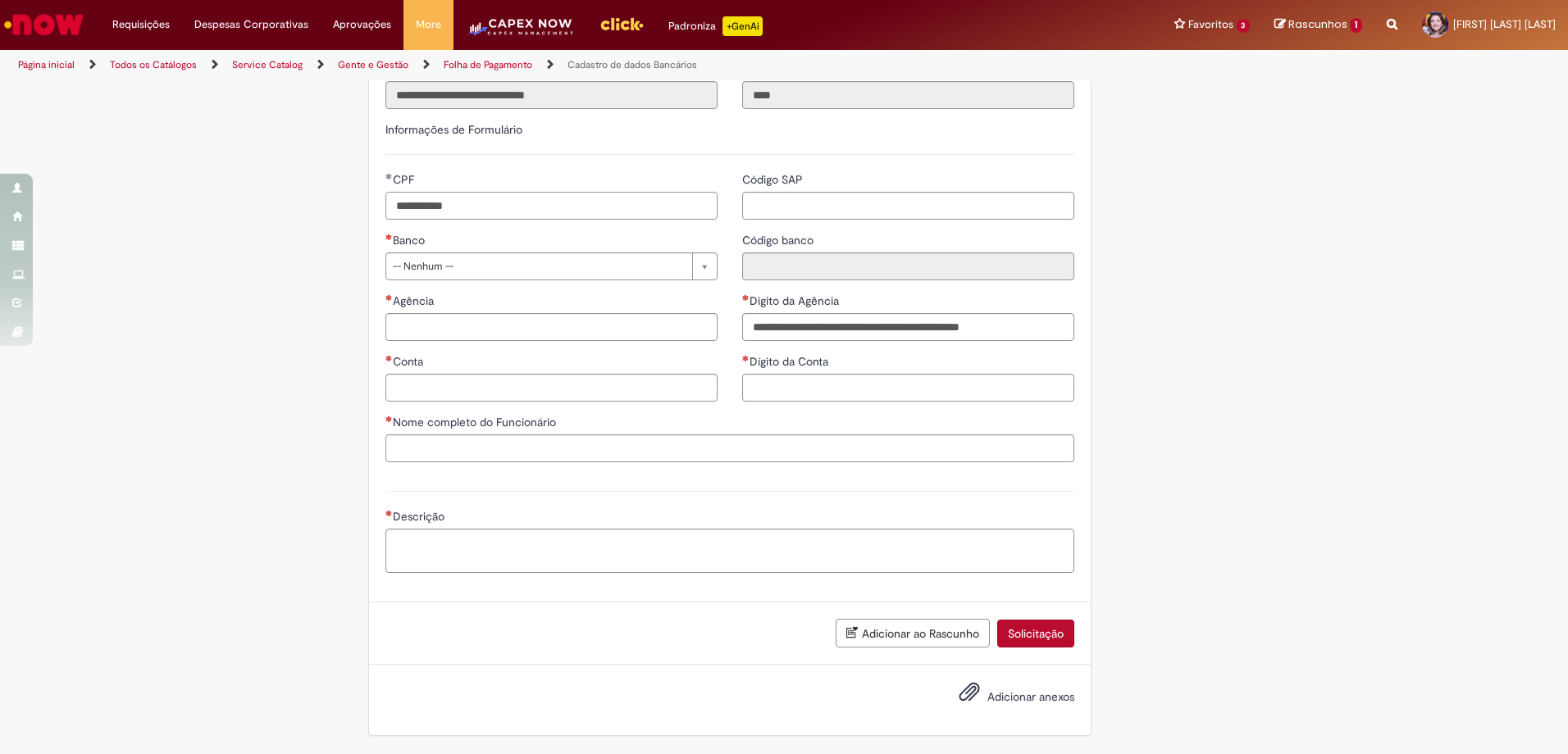 type on "**********" 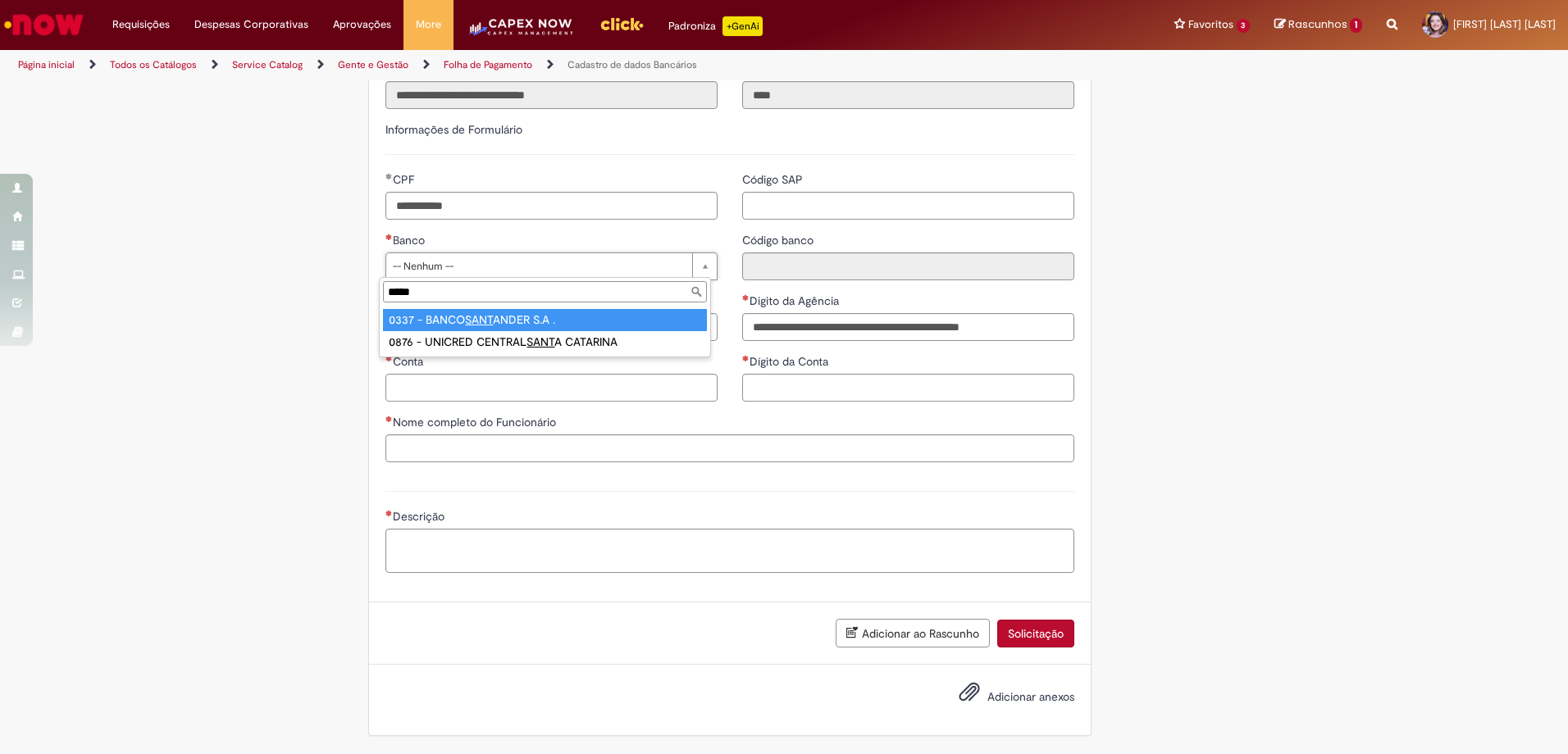 type on "******" 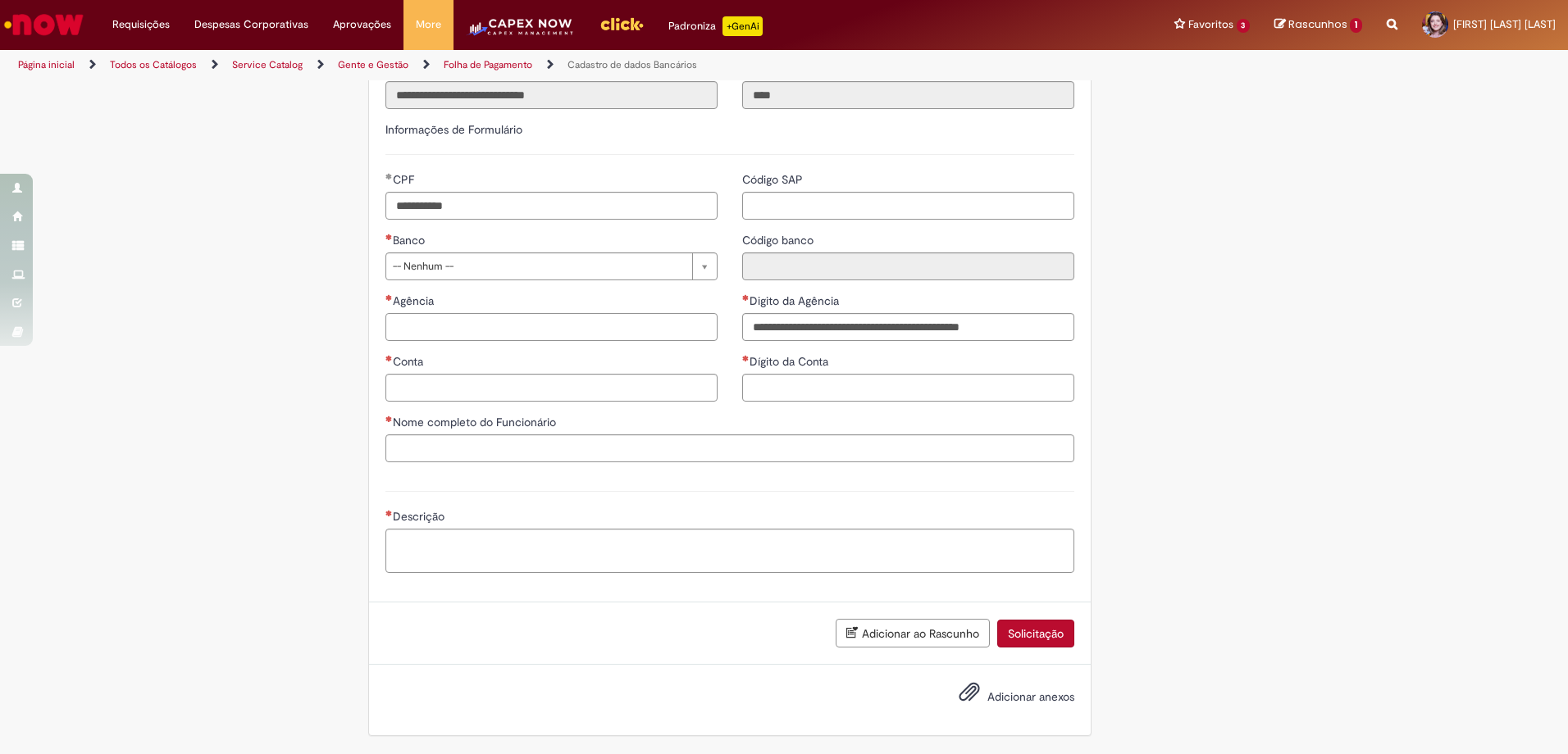 click on "Agência" at bounding box center (551, 327) 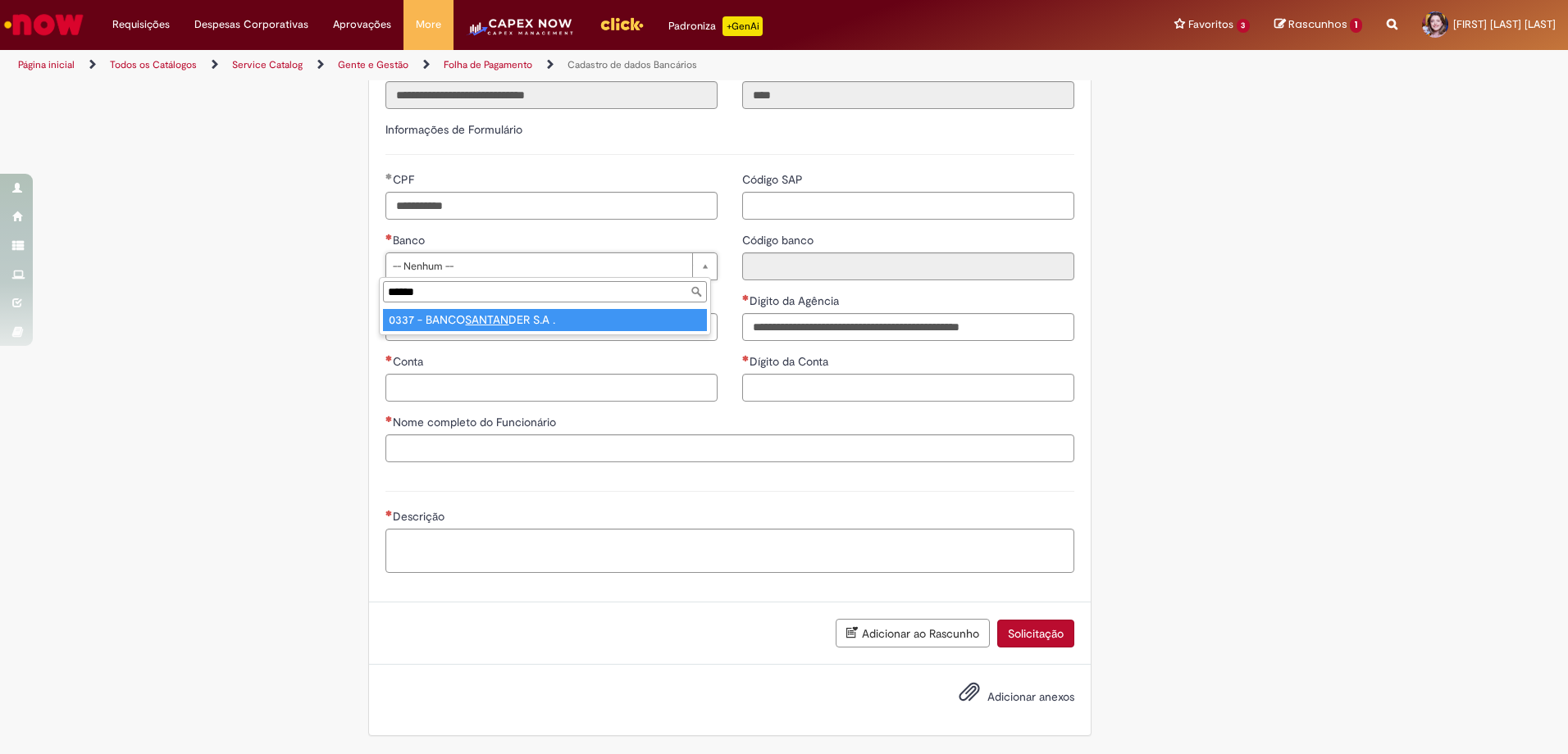 type on "******" 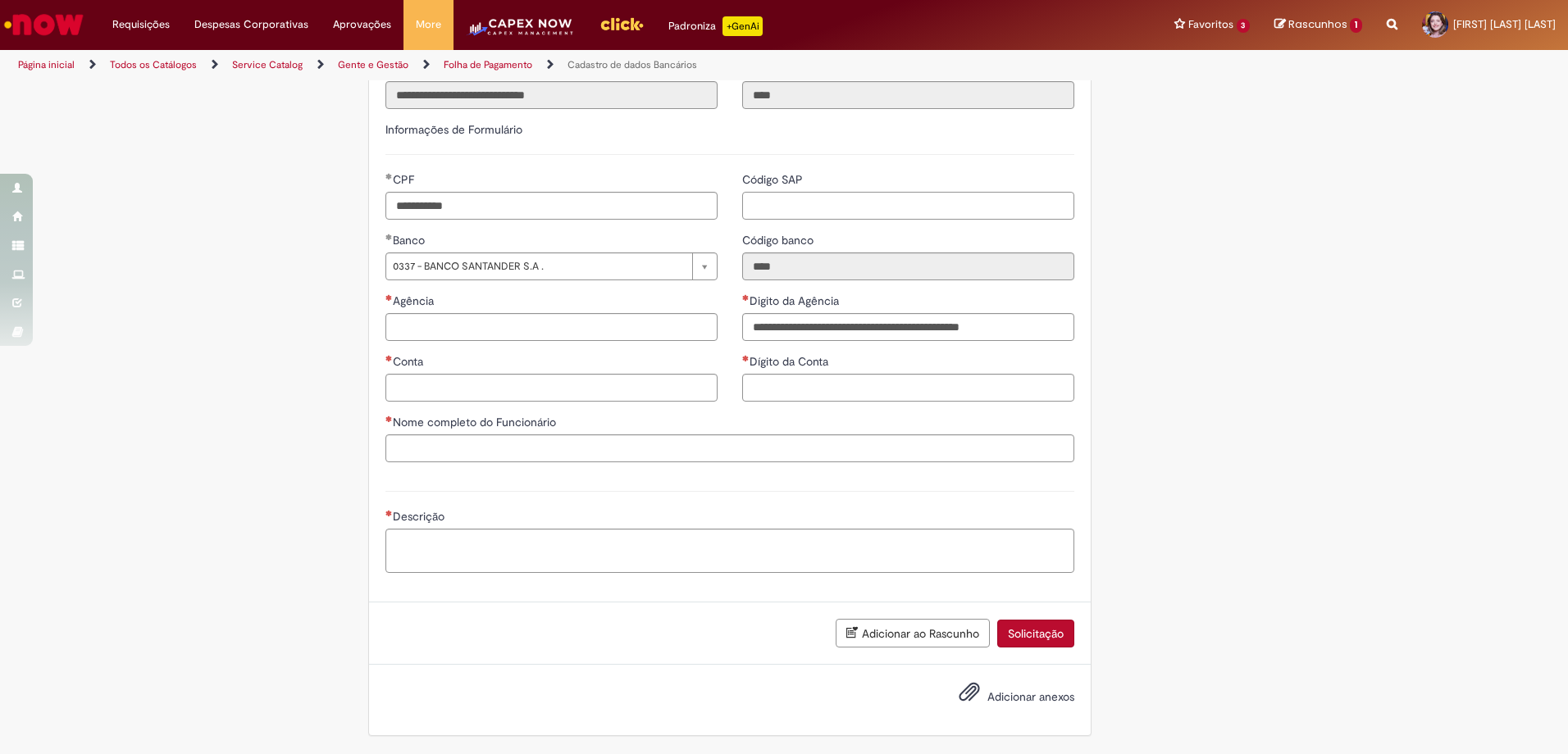 click on "Código SAP" at bounding box center [908, 206] 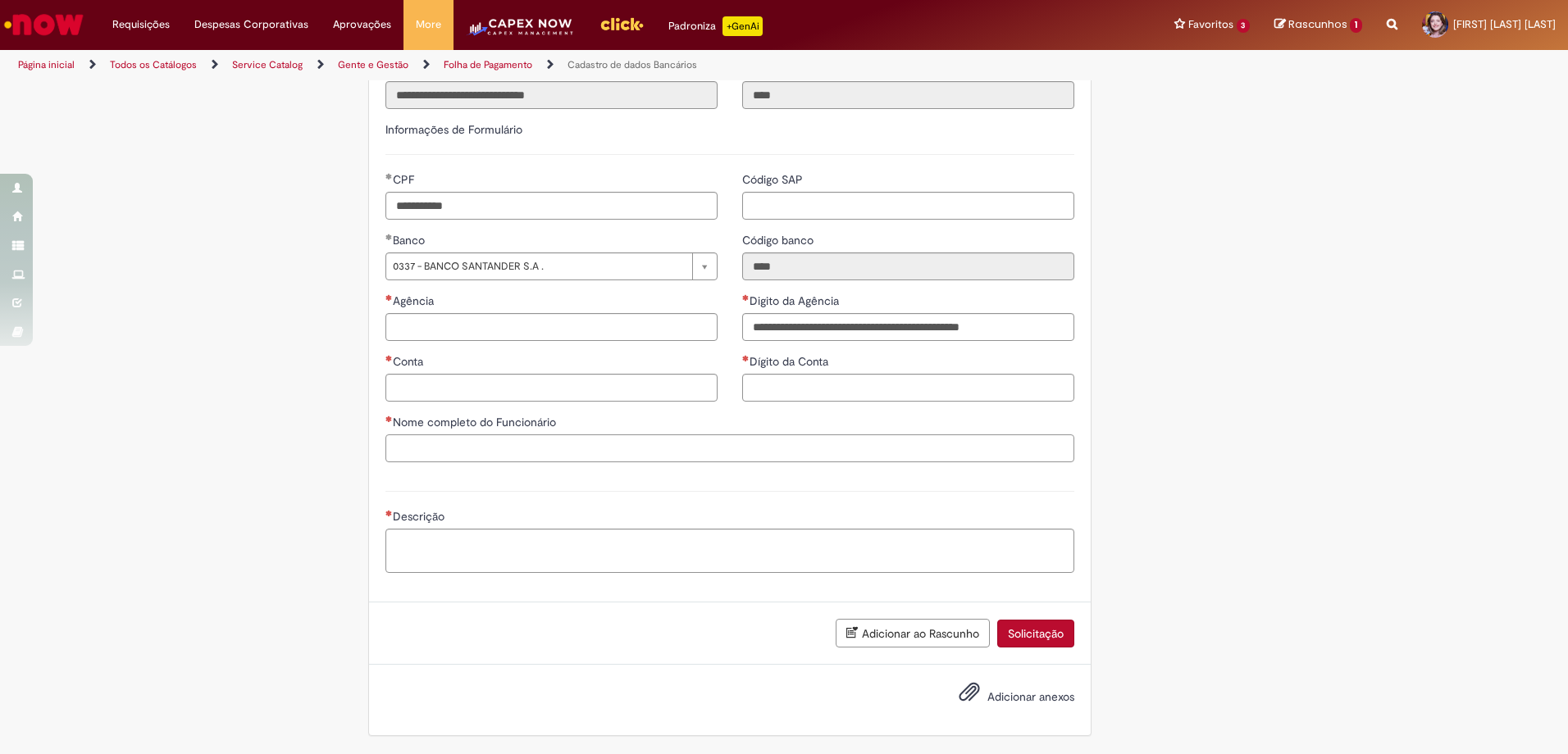 click on "Nome completo do Funcionário" at bounding box center [730, 448] 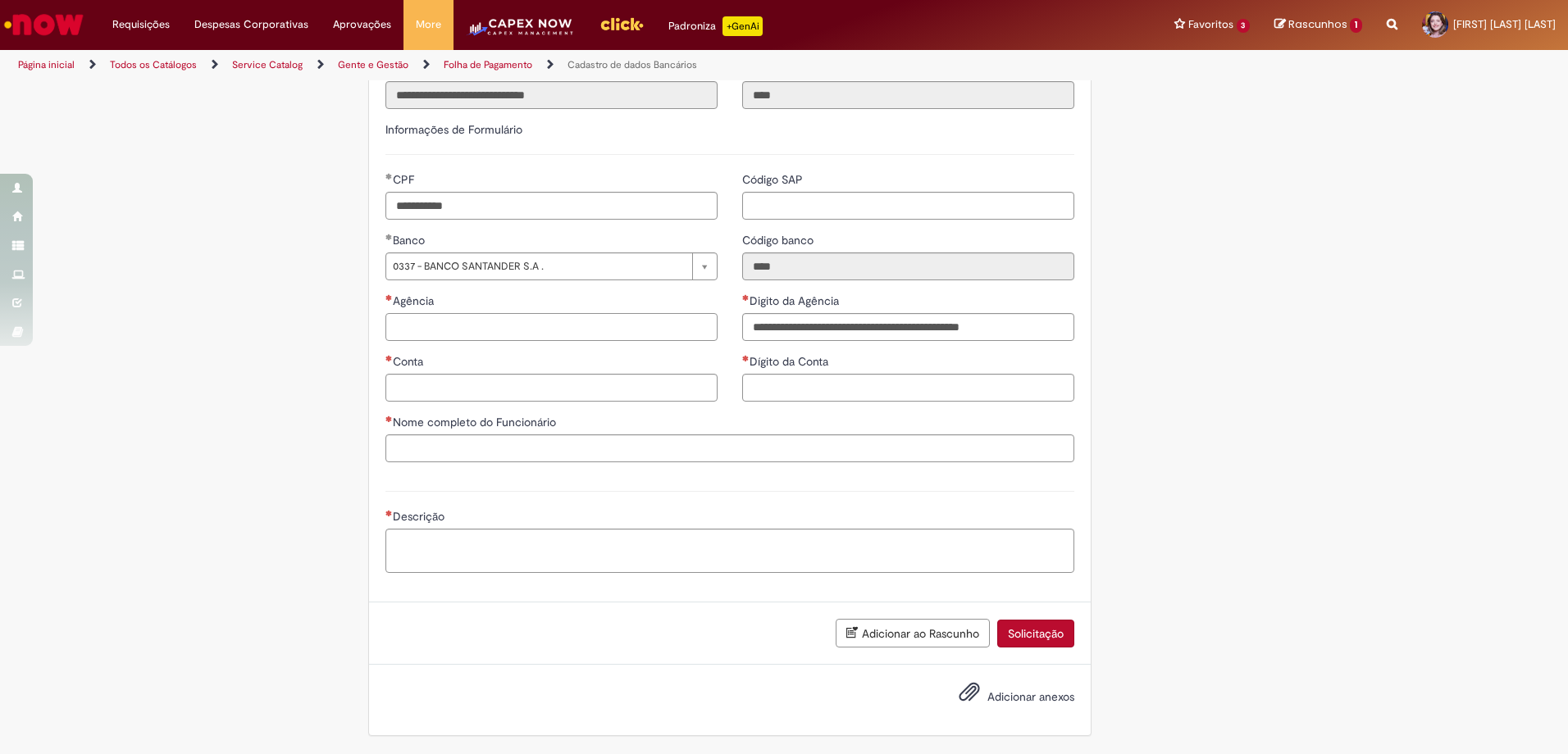 click on "Agência" at bounding box center [551, 327] 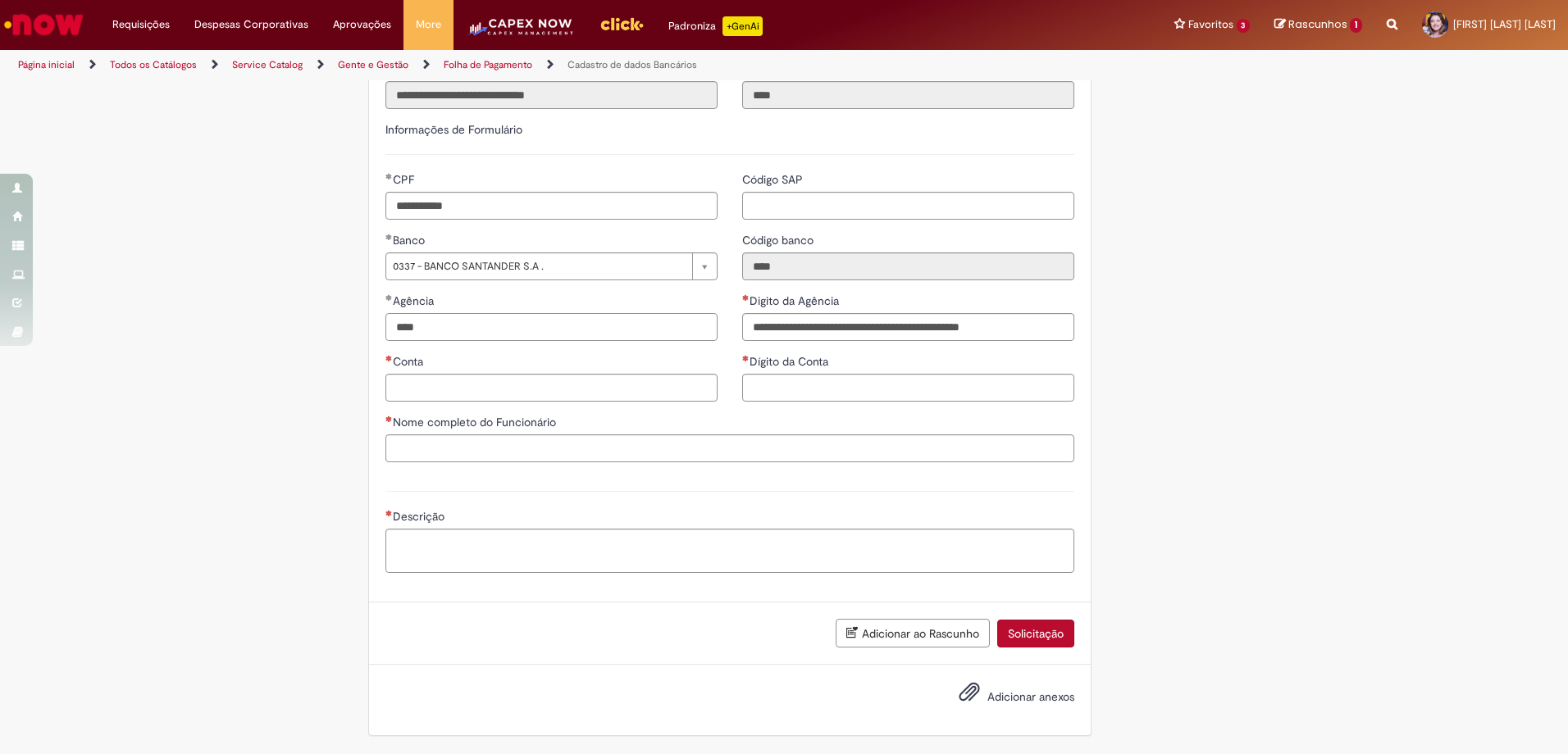 type on "****" 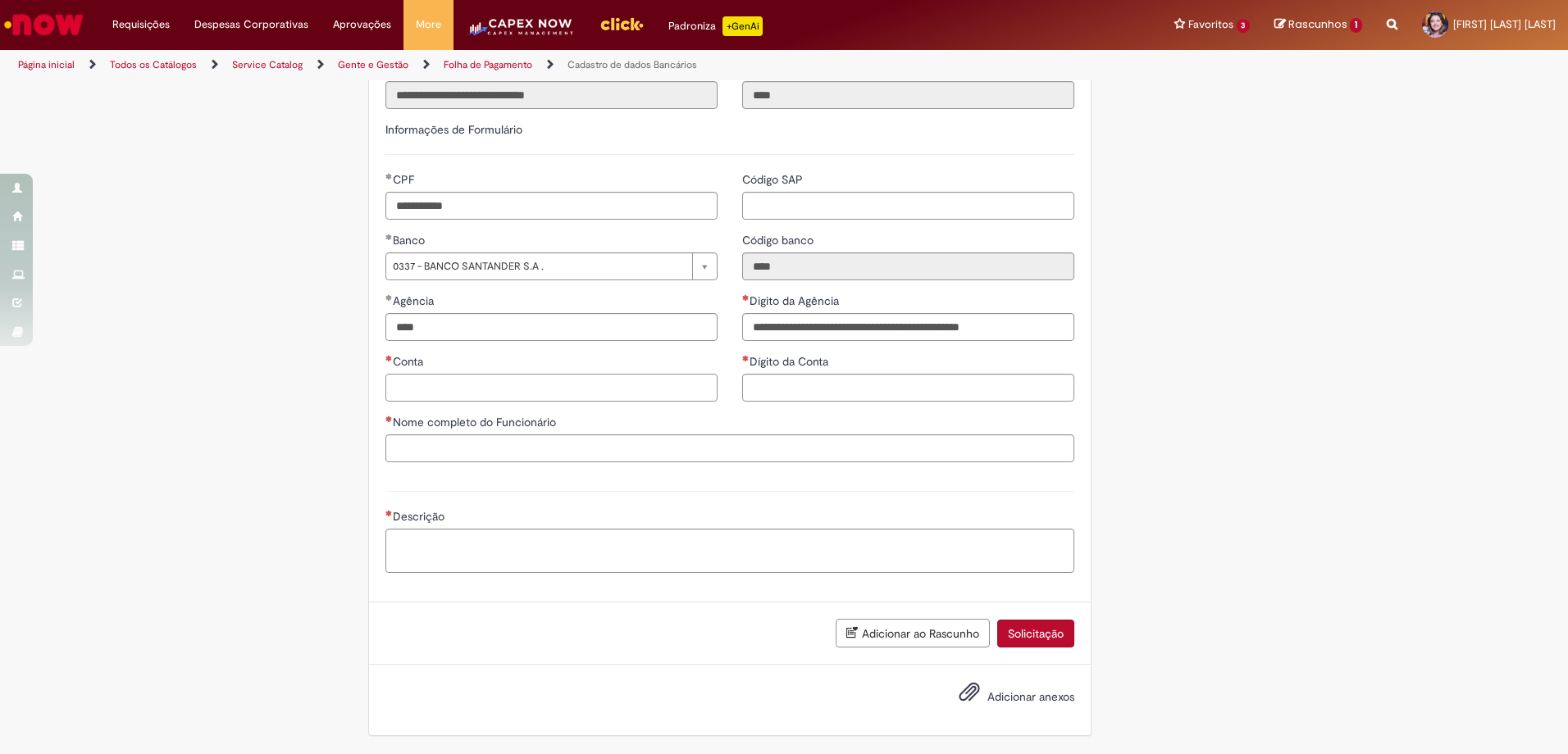 type on "**********" 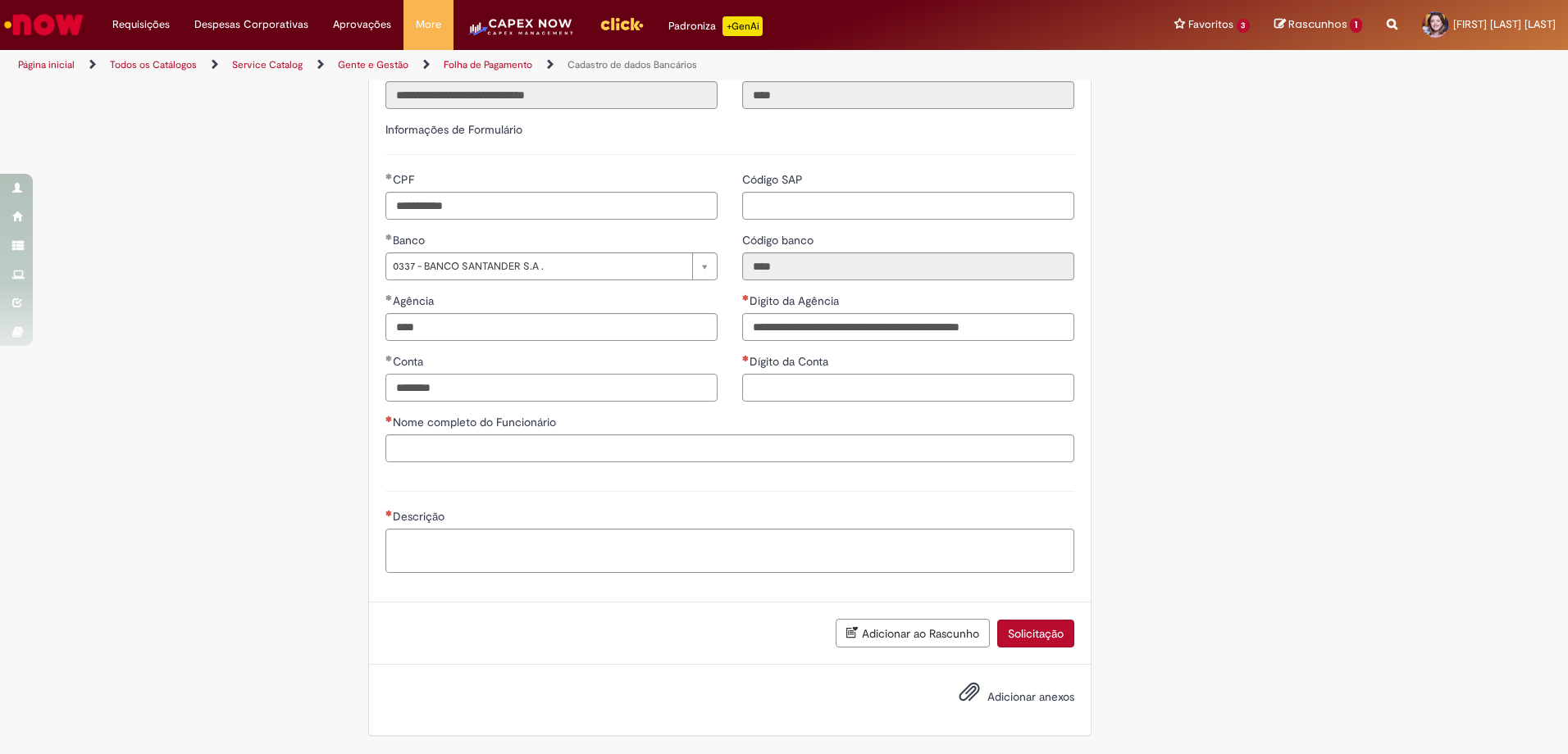 type on "********" 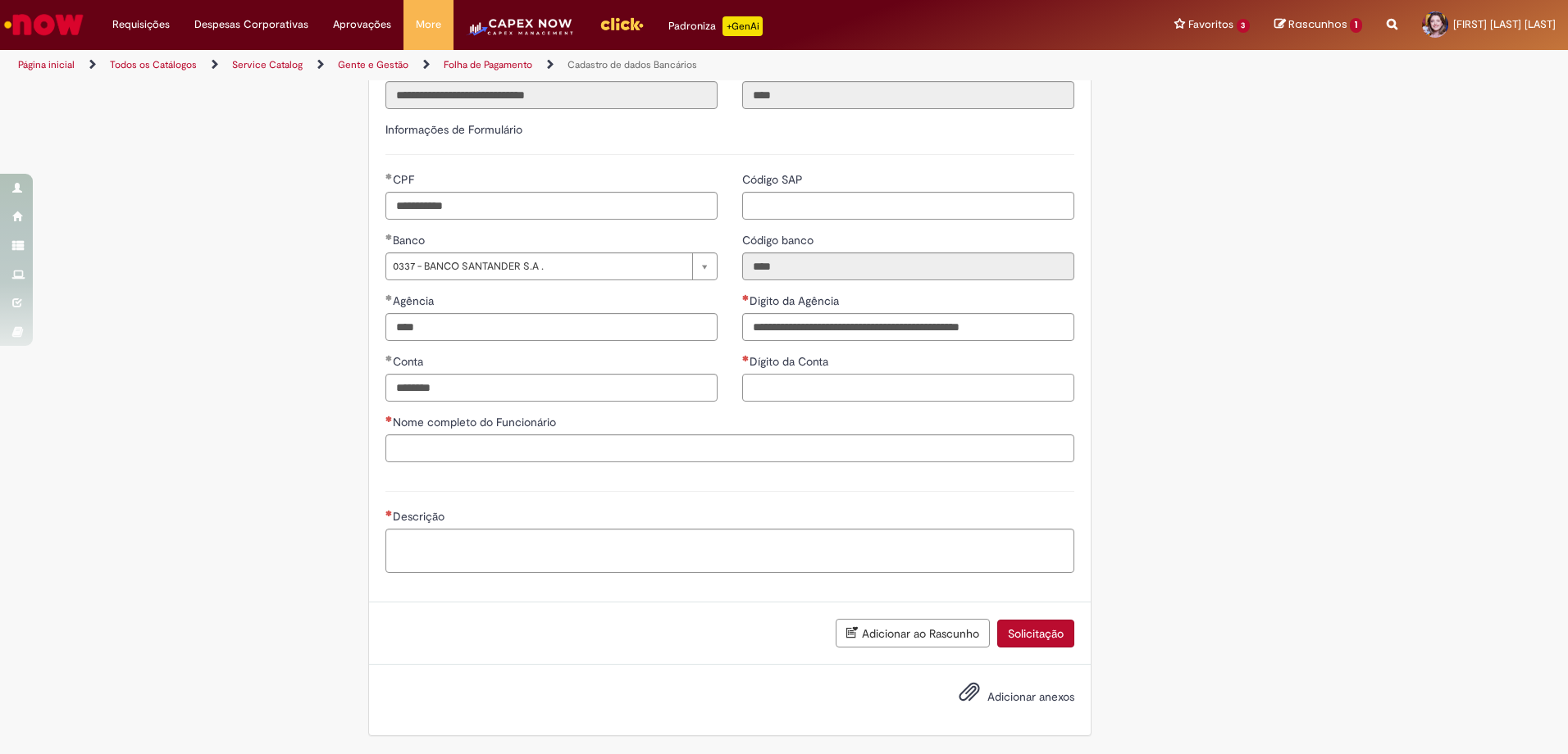 type on "**********" 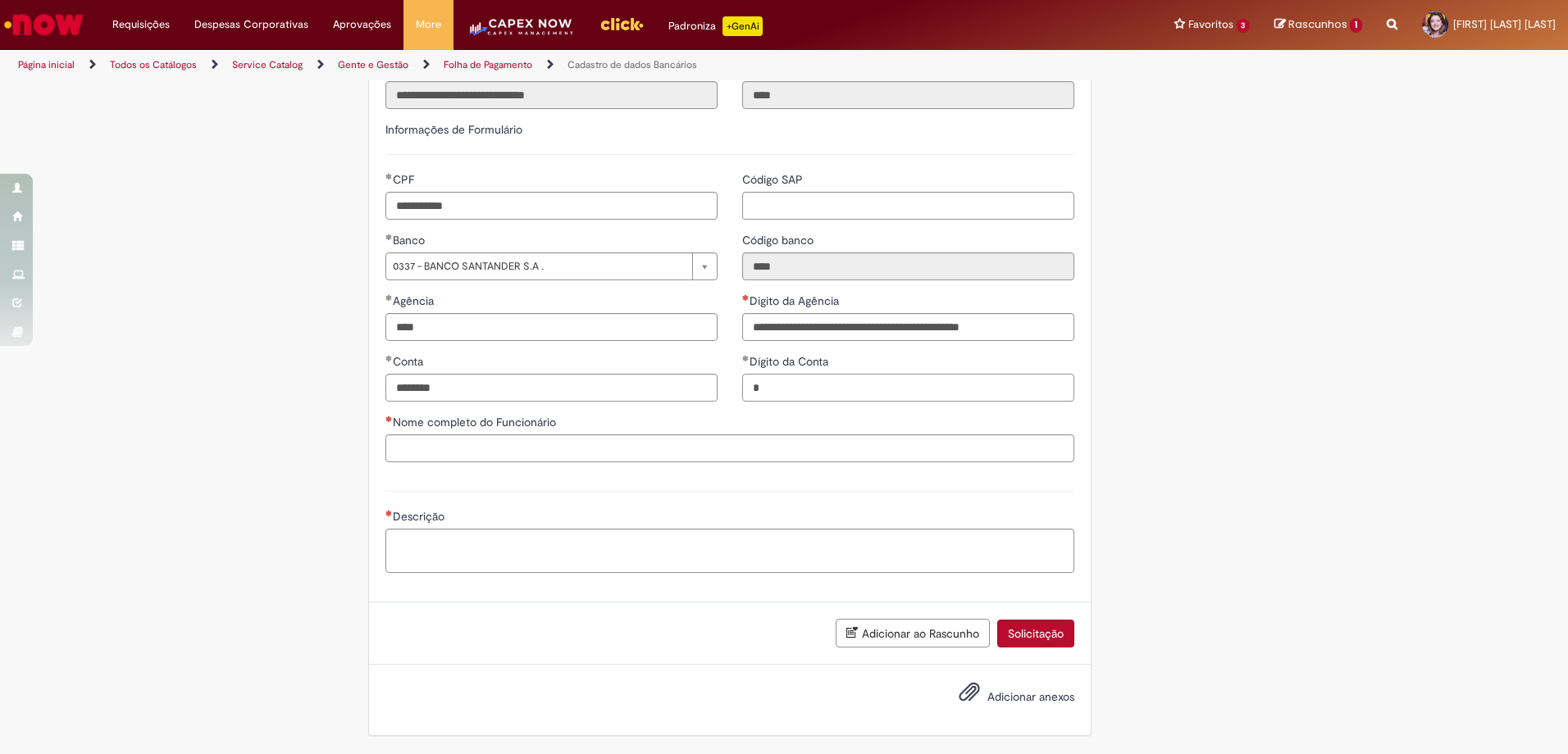 type on "*" 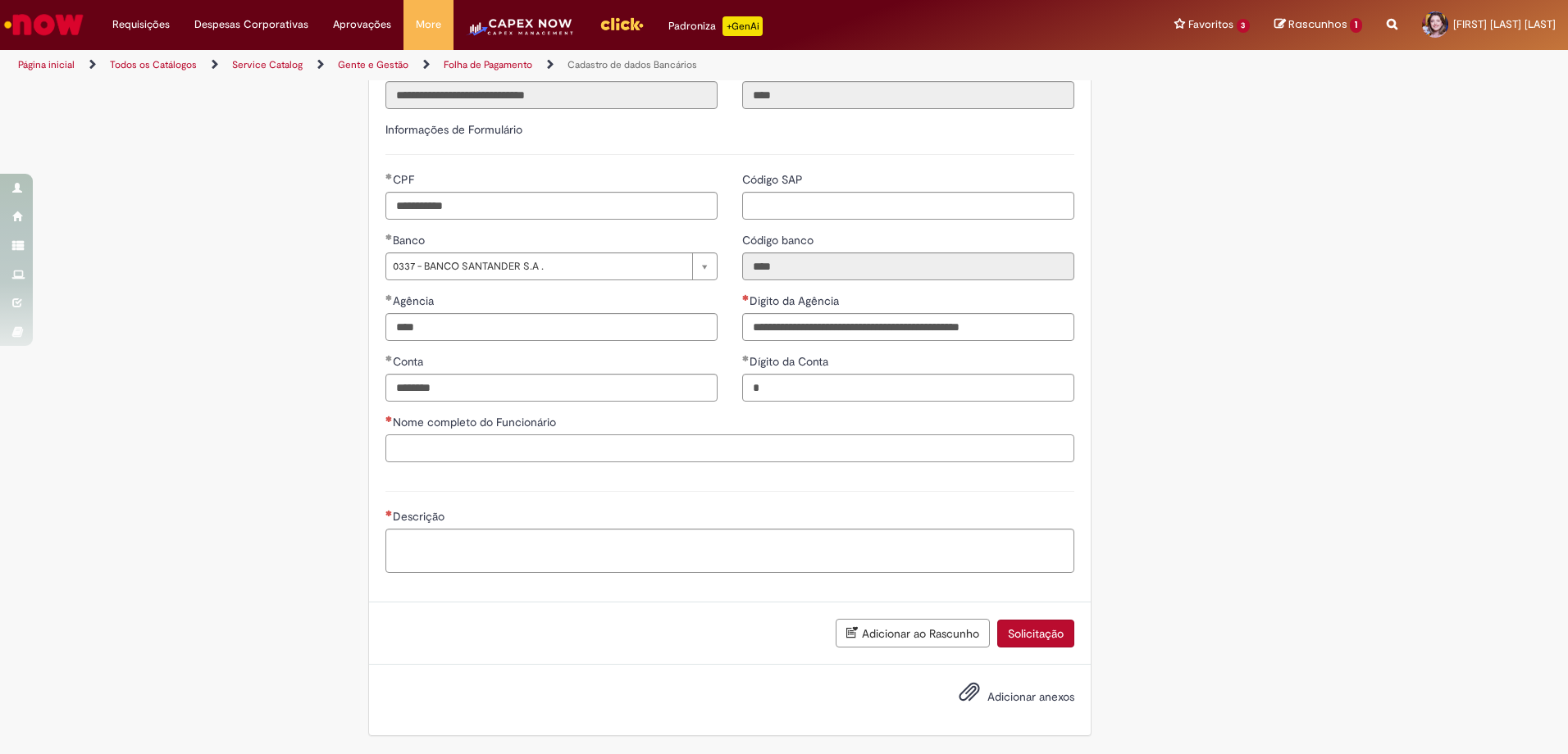 type on "**********" 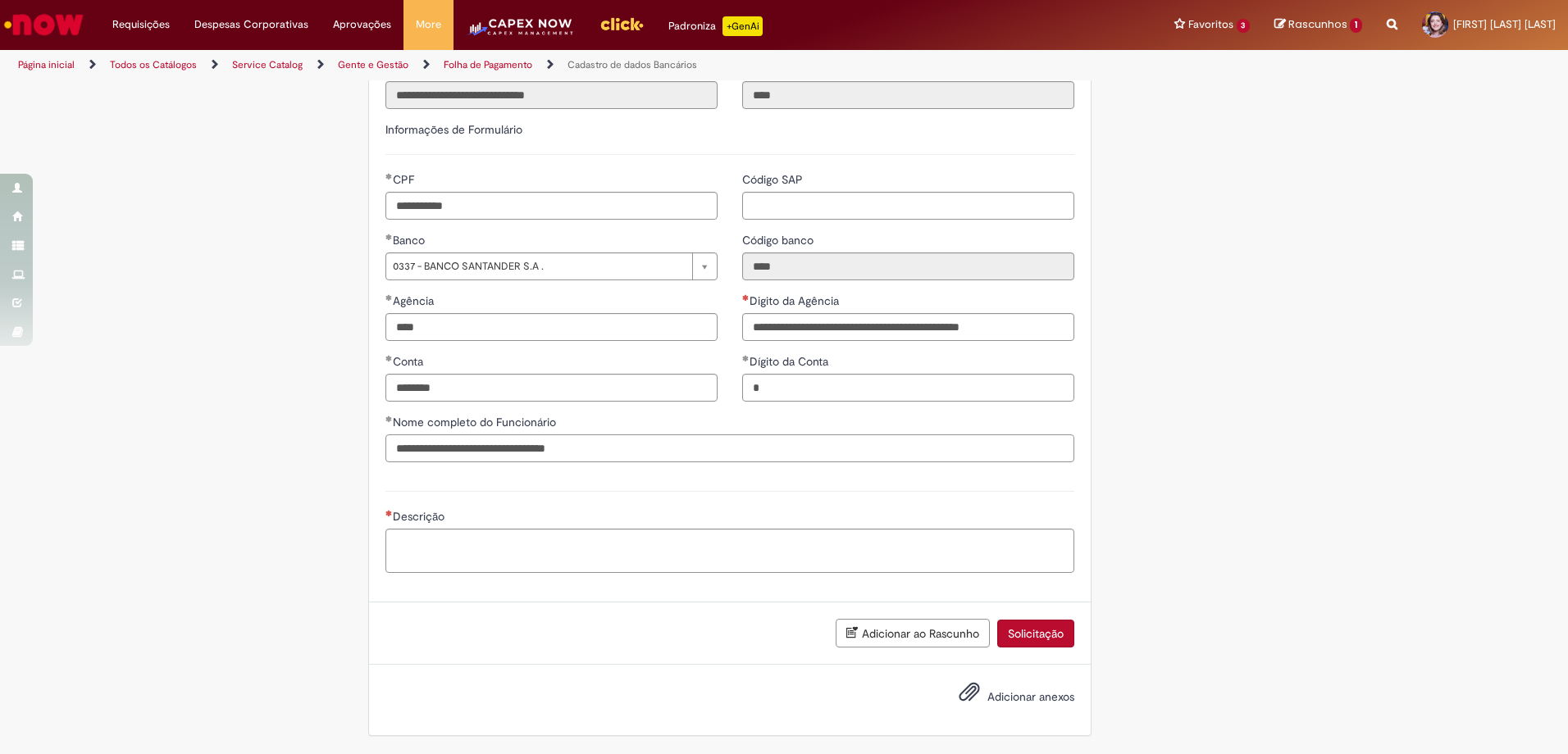 type on "**********" 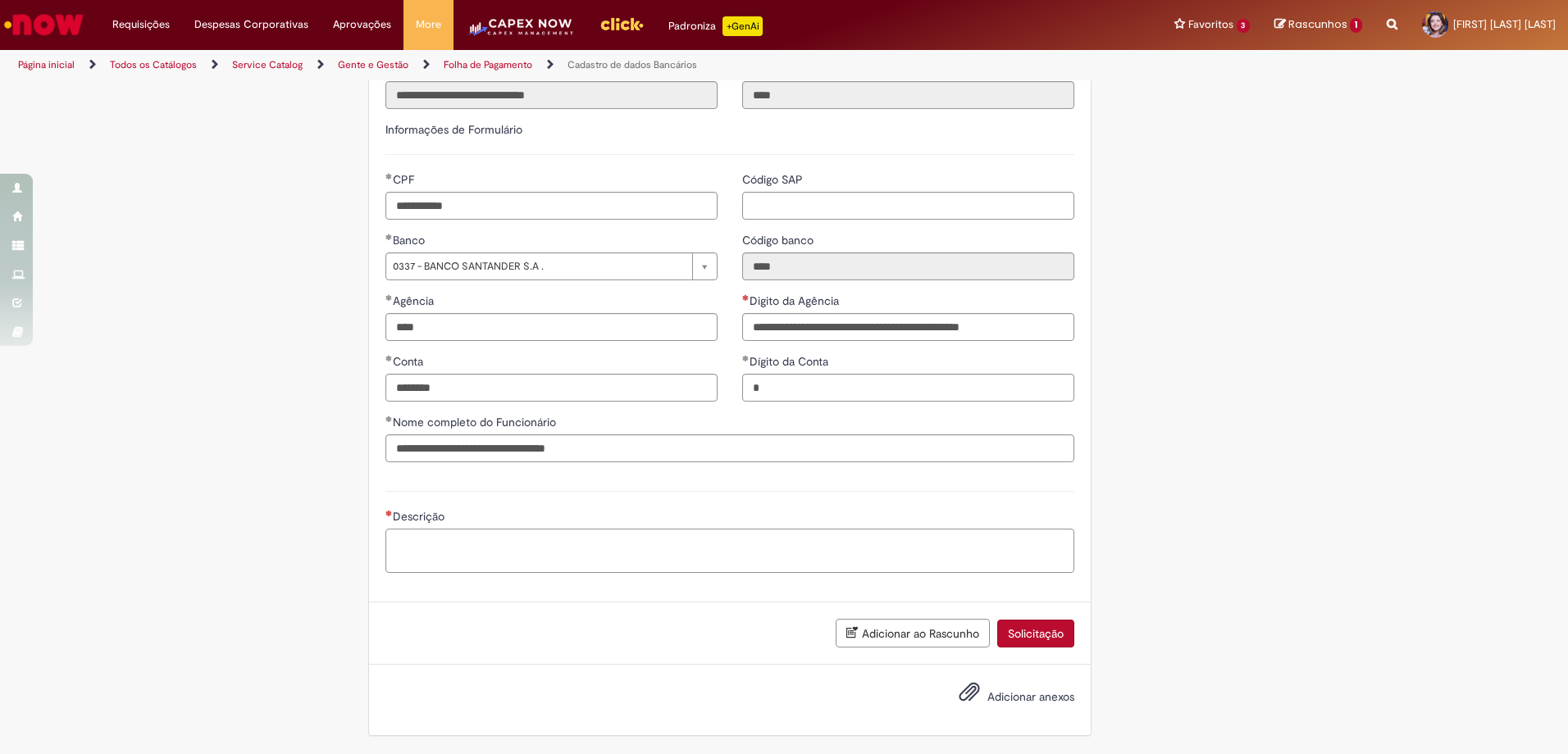 type on "**********" 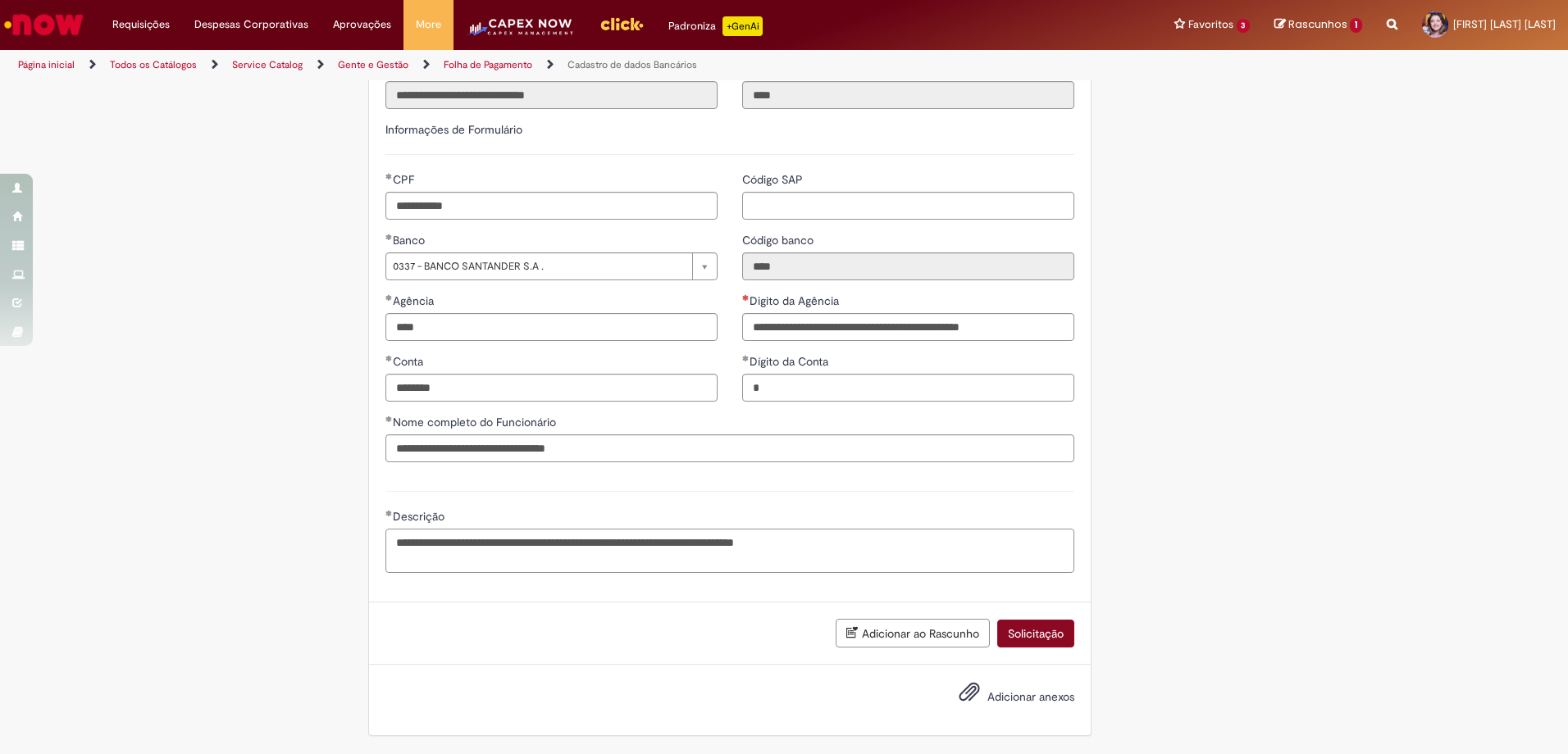 type on "**********" 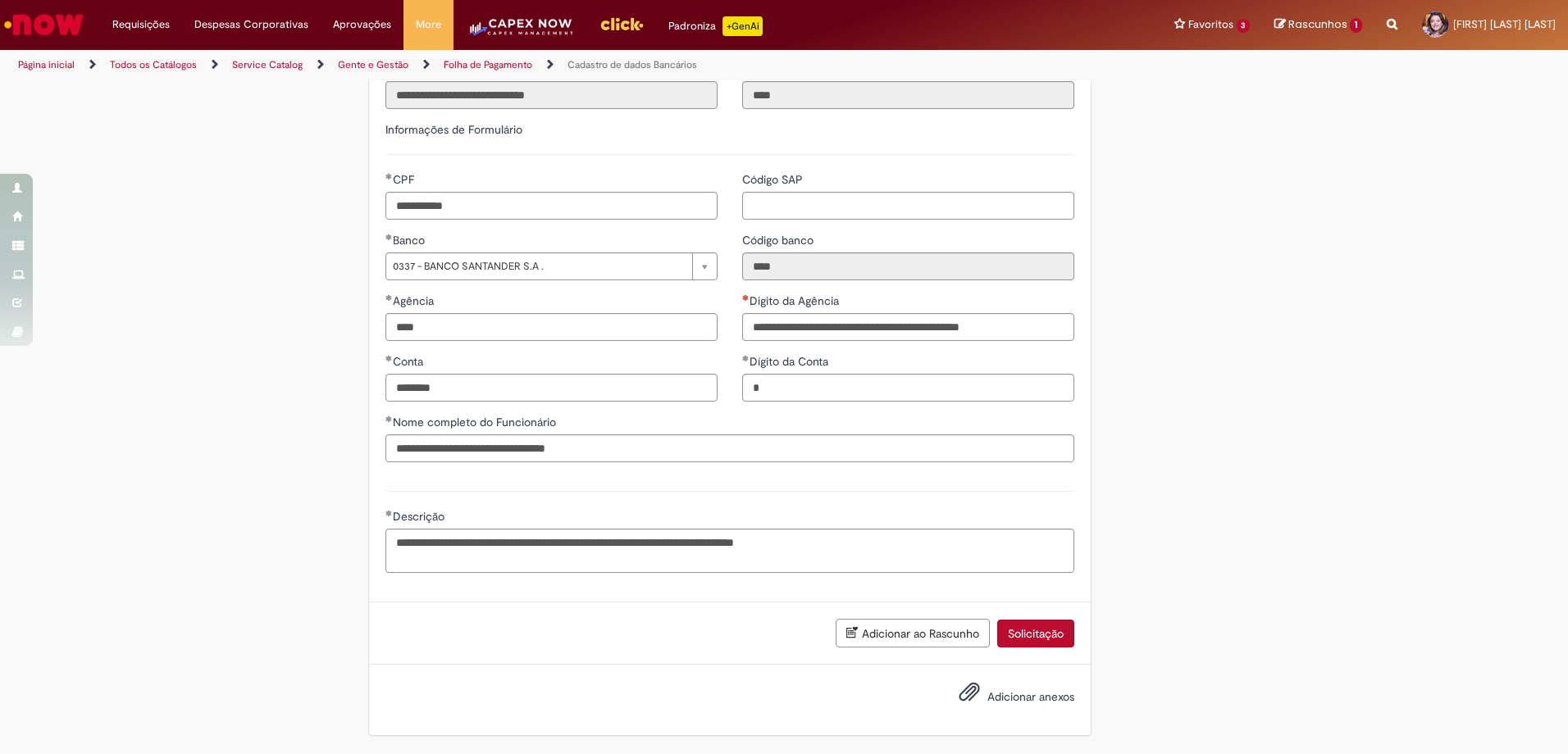 type on "**********" 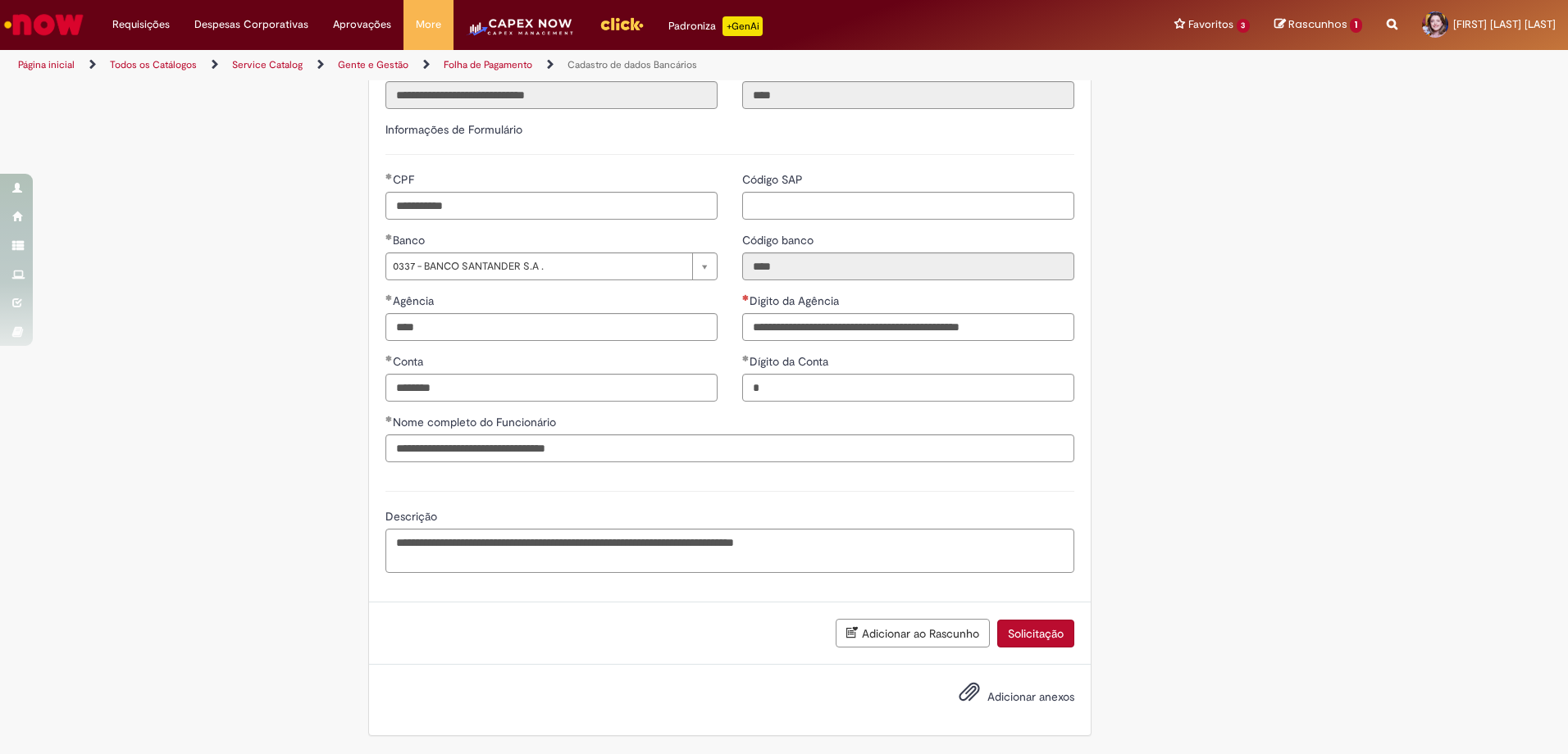 click on "Solicitação" at bounding box center (1036, 634) 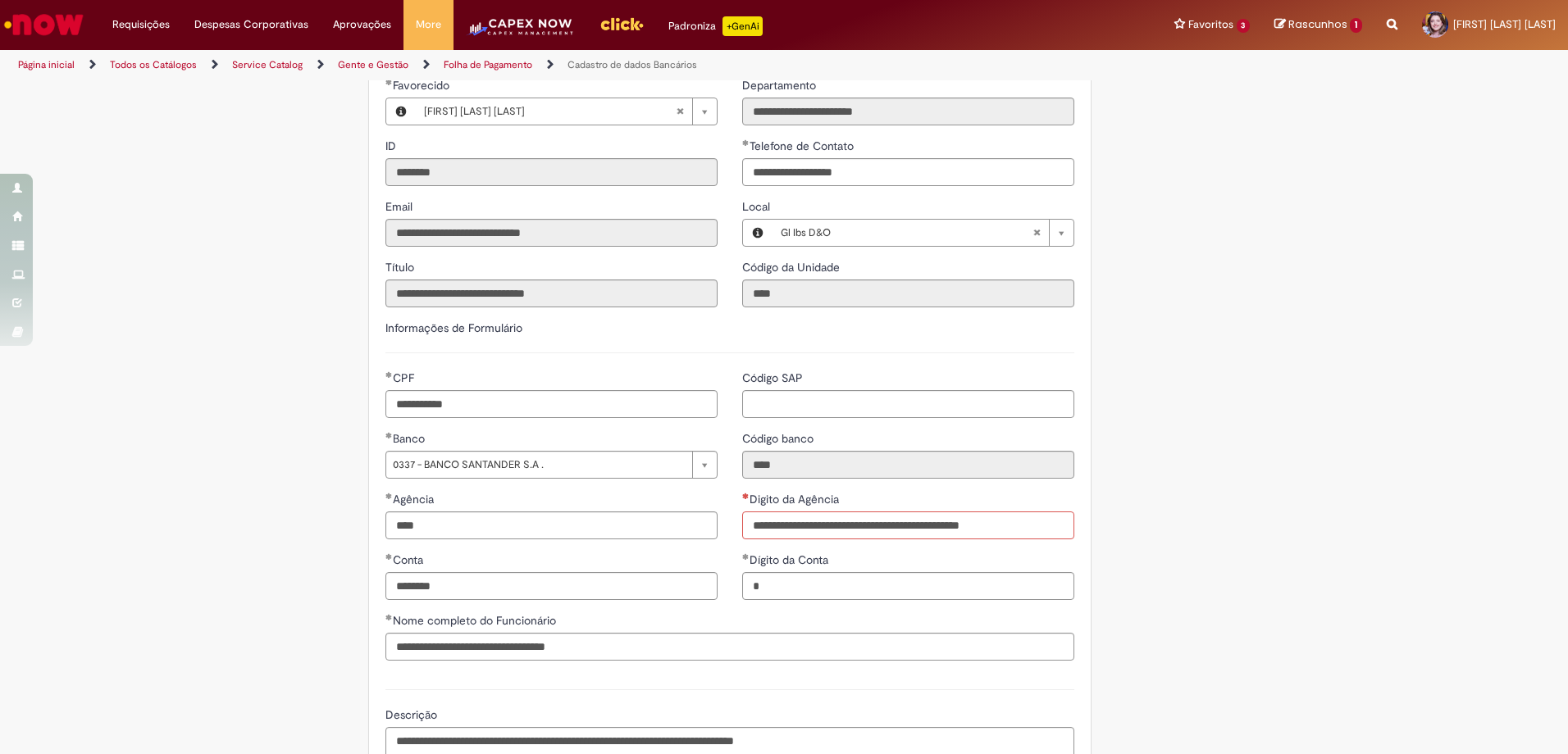 scroll, scrollTop: 599, scrollLeft: 0, axis: vertical 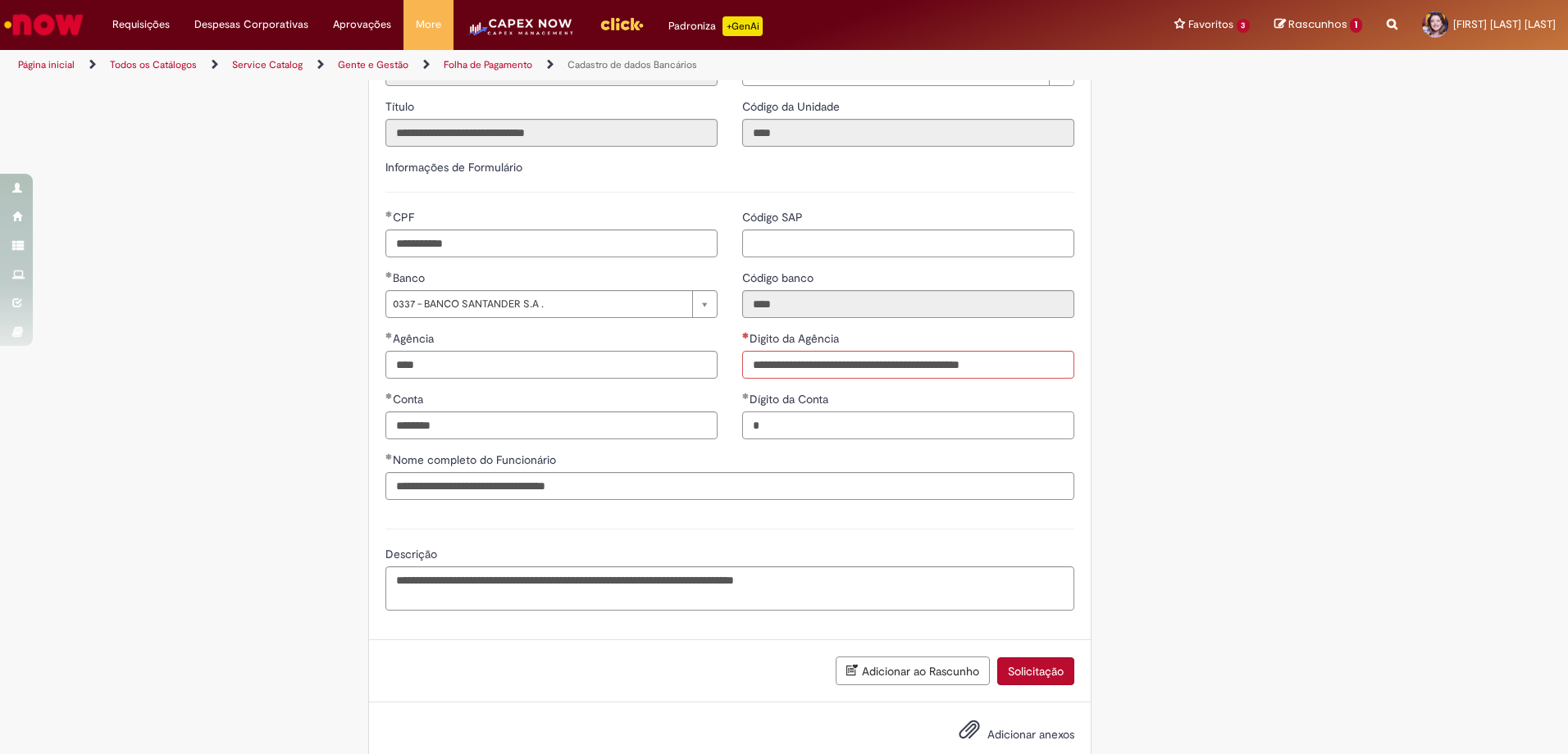 click on "*" at bounding box center [908, 425] 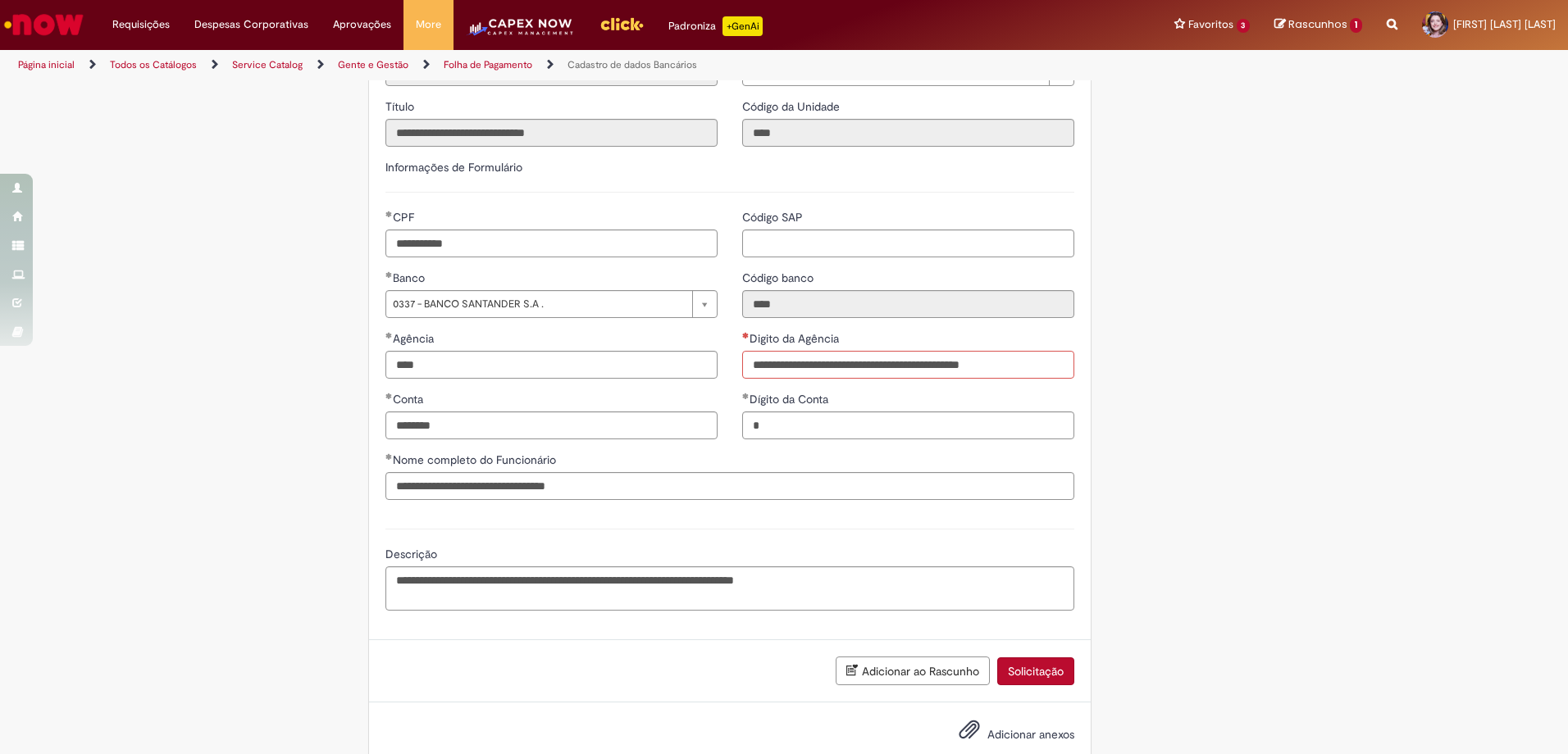 click on "Digito da Agência" at bounding box center [908, 365] 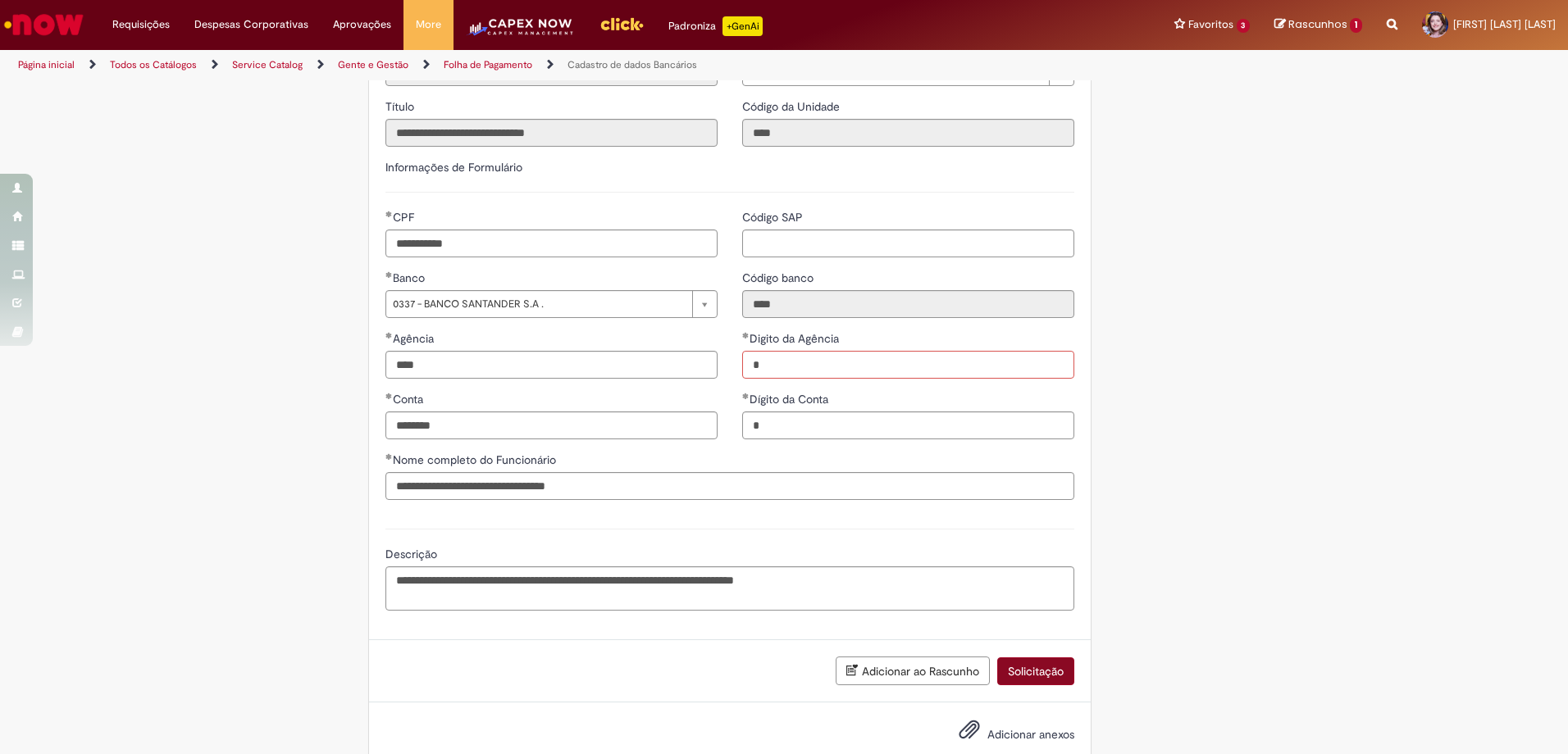 type on "*" 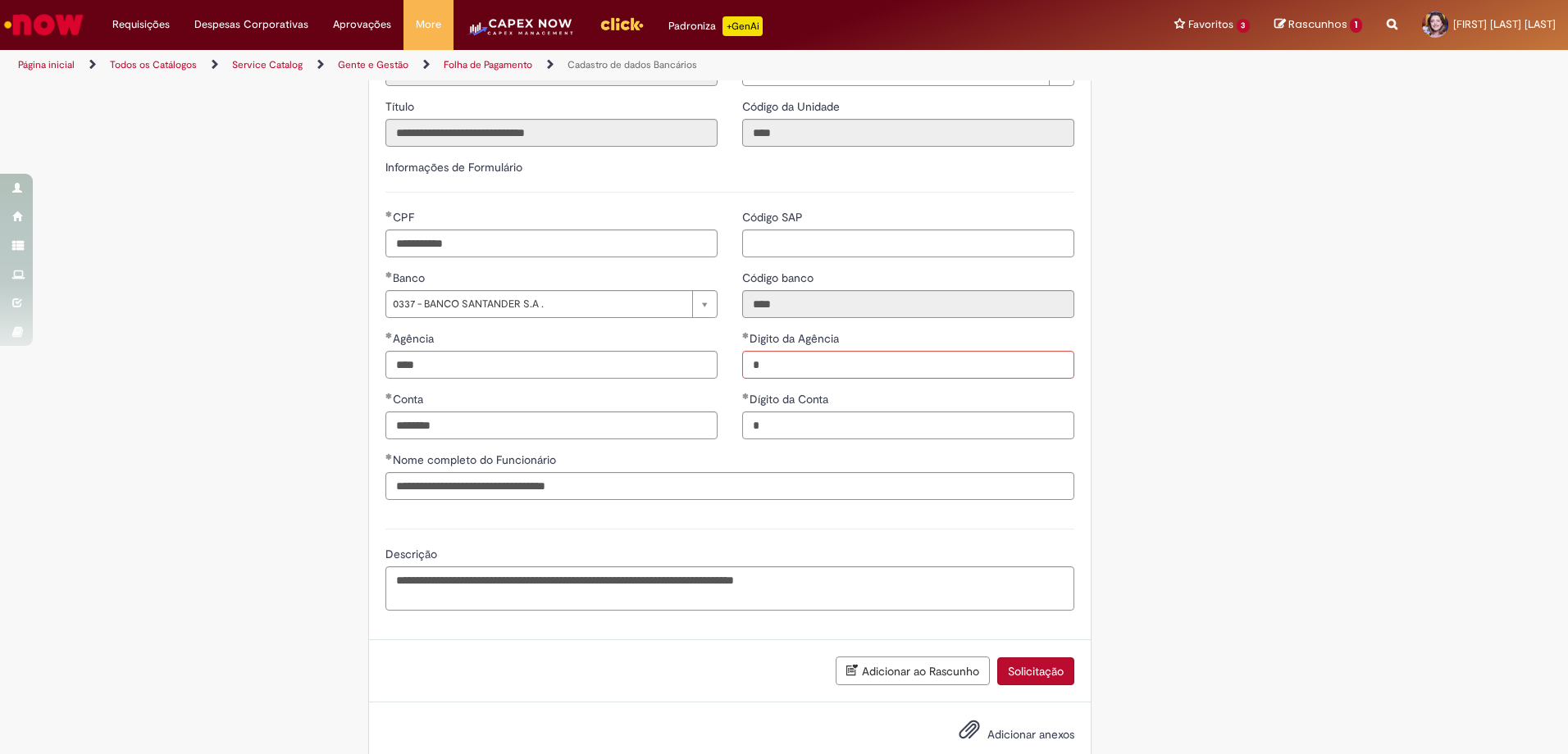 type on "**********" 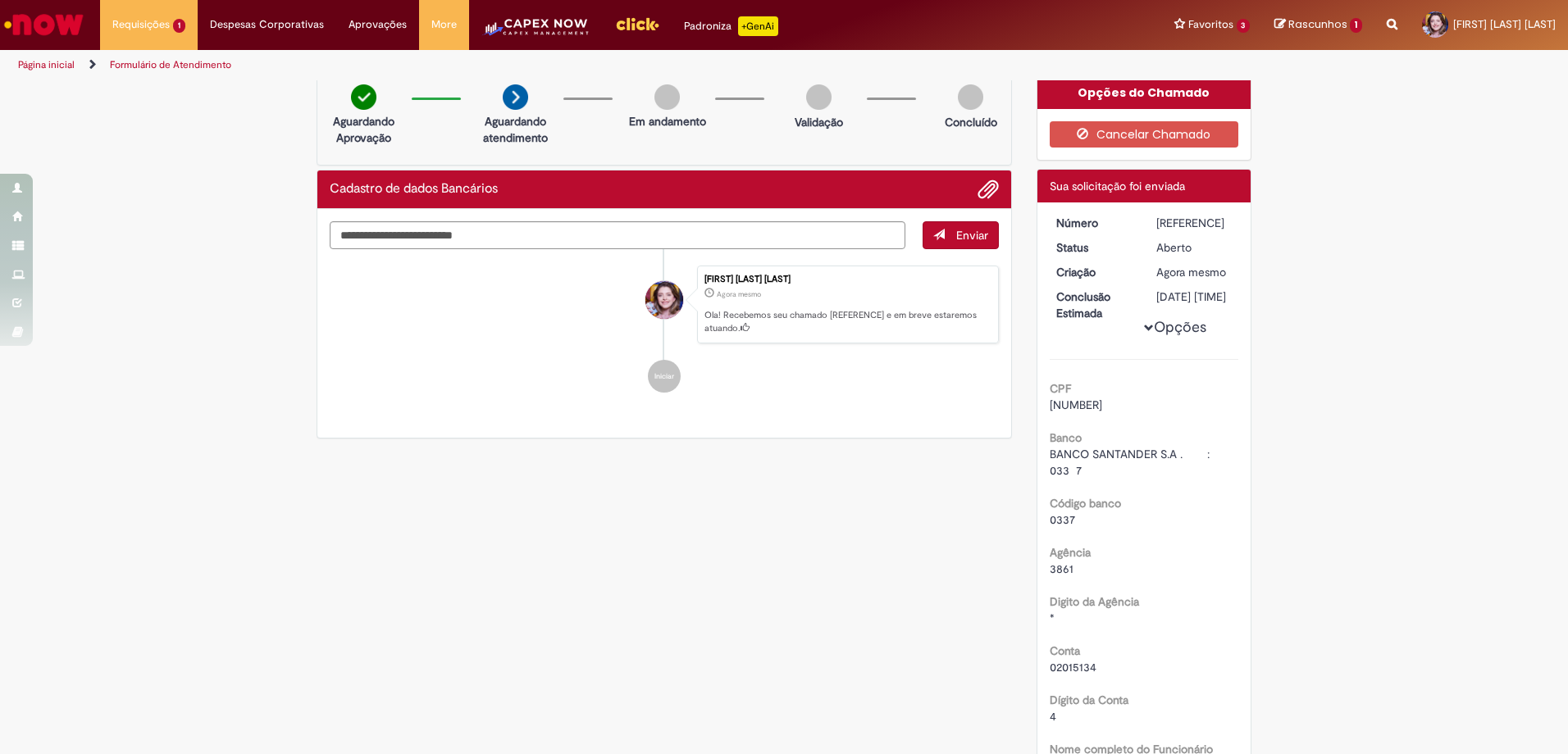 scroll, scrollTop: 0, scrollLeft: 0, axis: both 